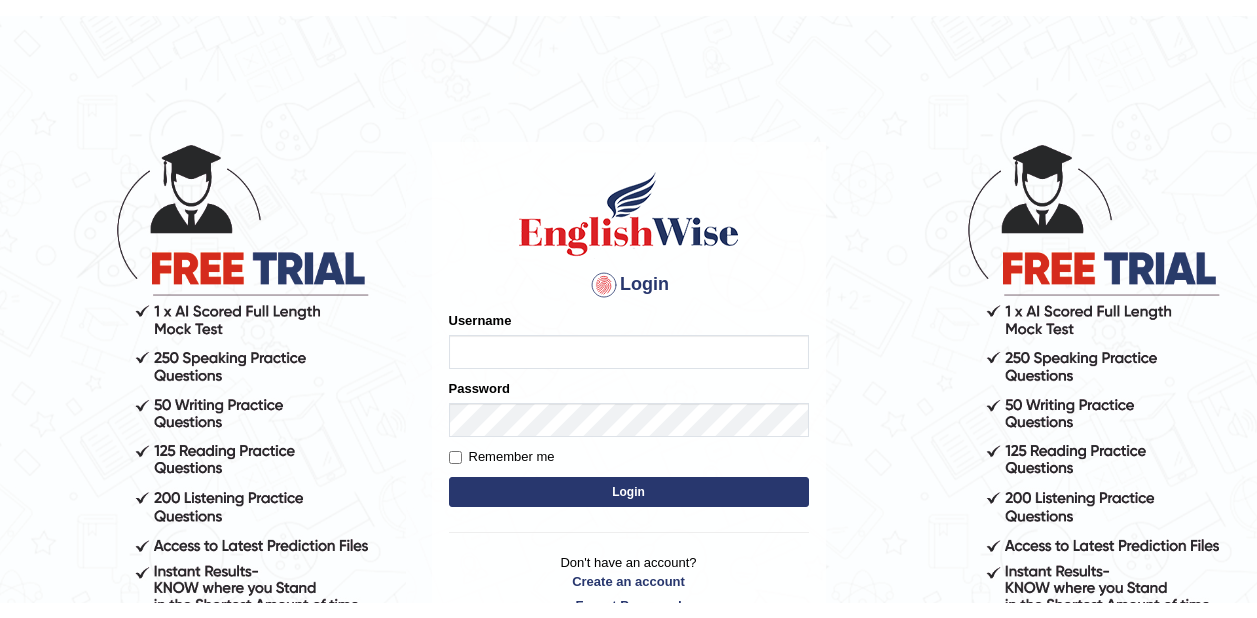 scroll, scrollTop: 0, scrollLeft: 0, axis: both 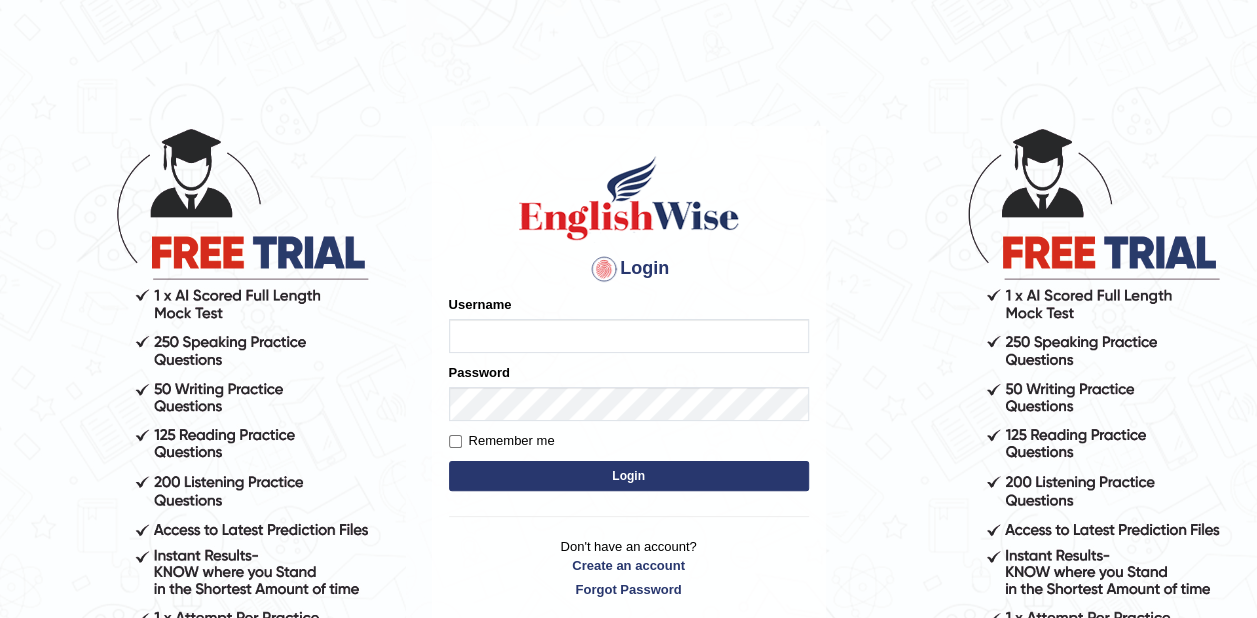 type on "zaki123" 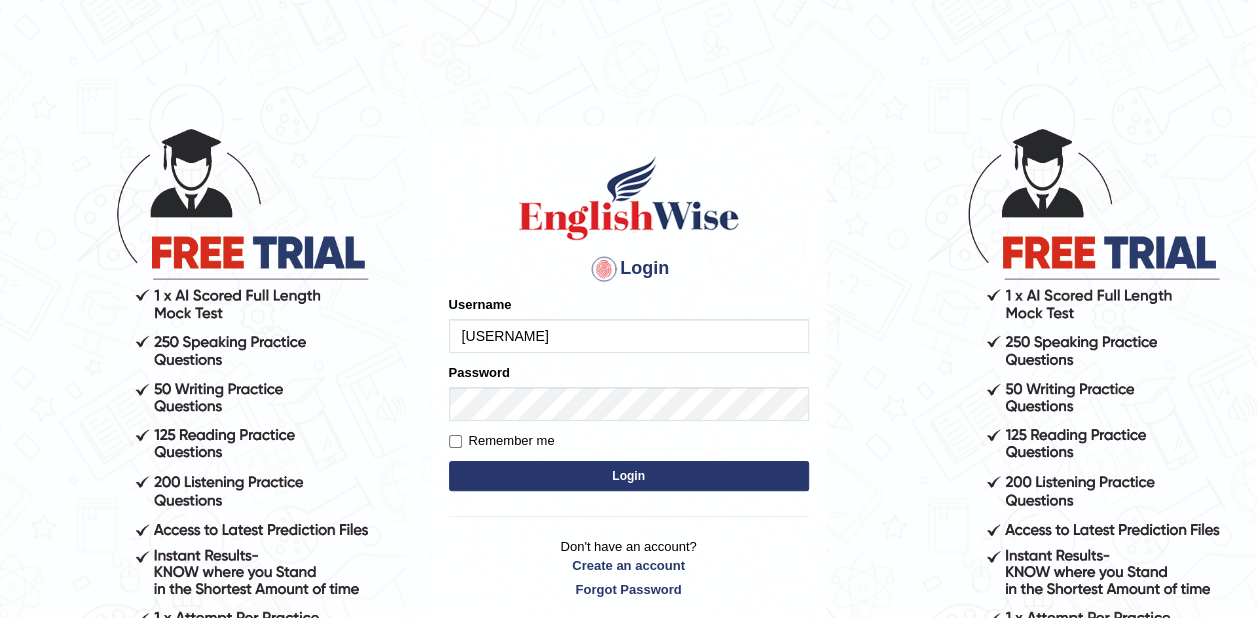 click on "Login" at bounding box center [629, 476] 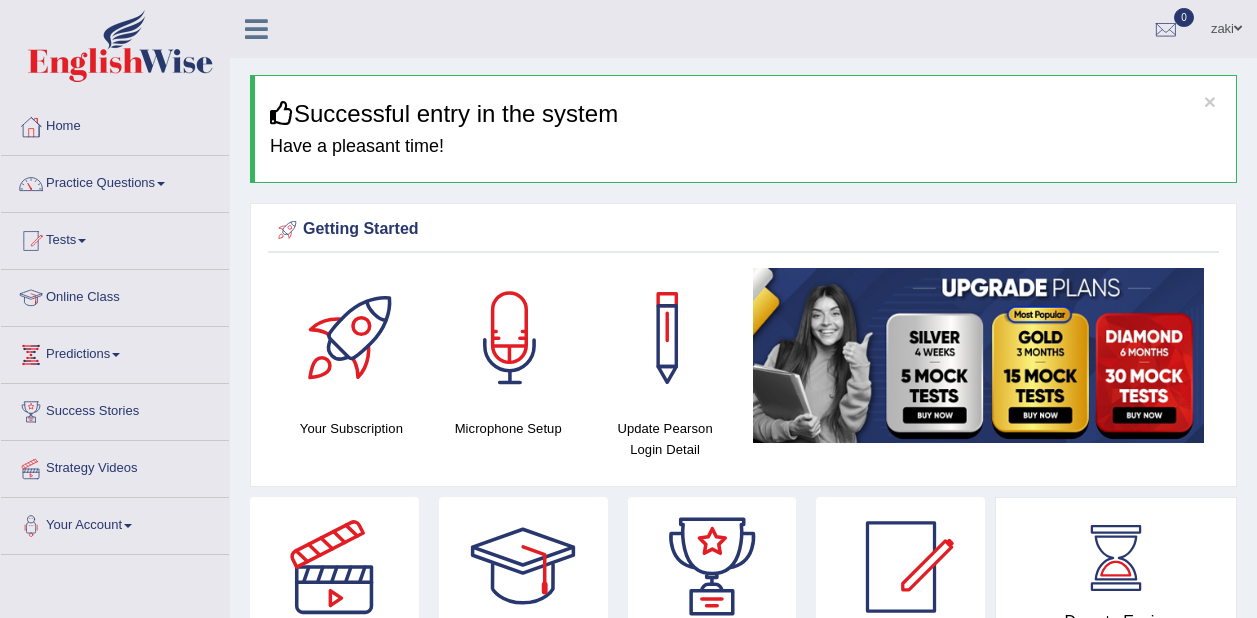 scroll, scrollTop: 0, scrollLeft: 0, axis: both 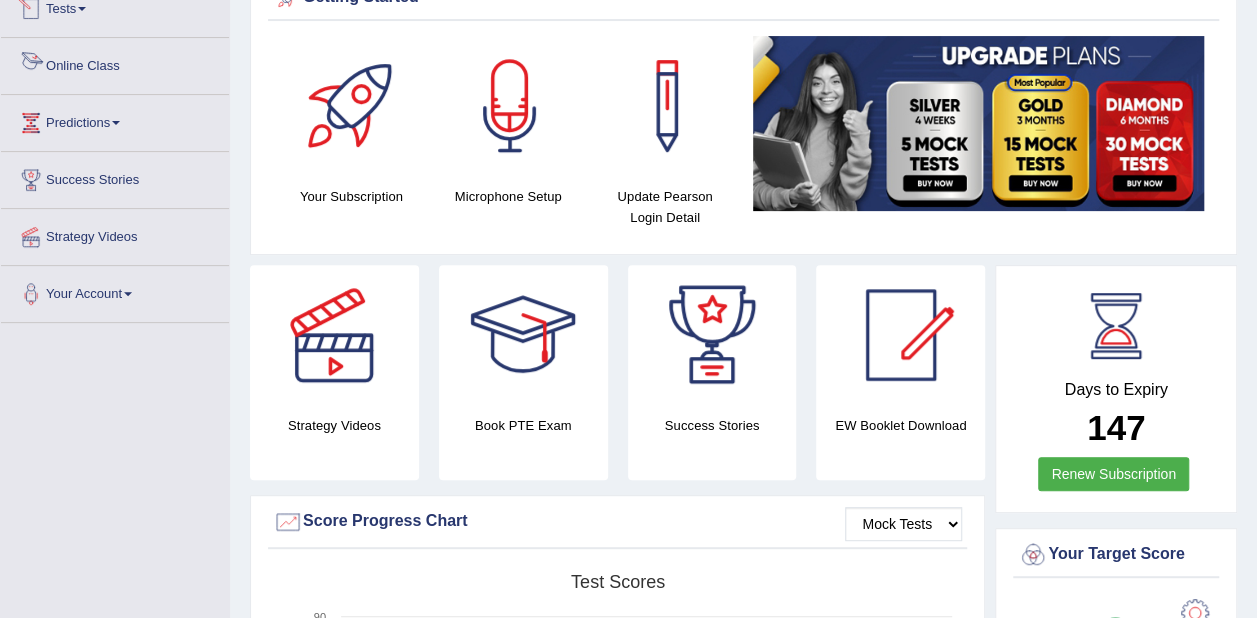 click on "Online Class" at bounding box center [115, 63] 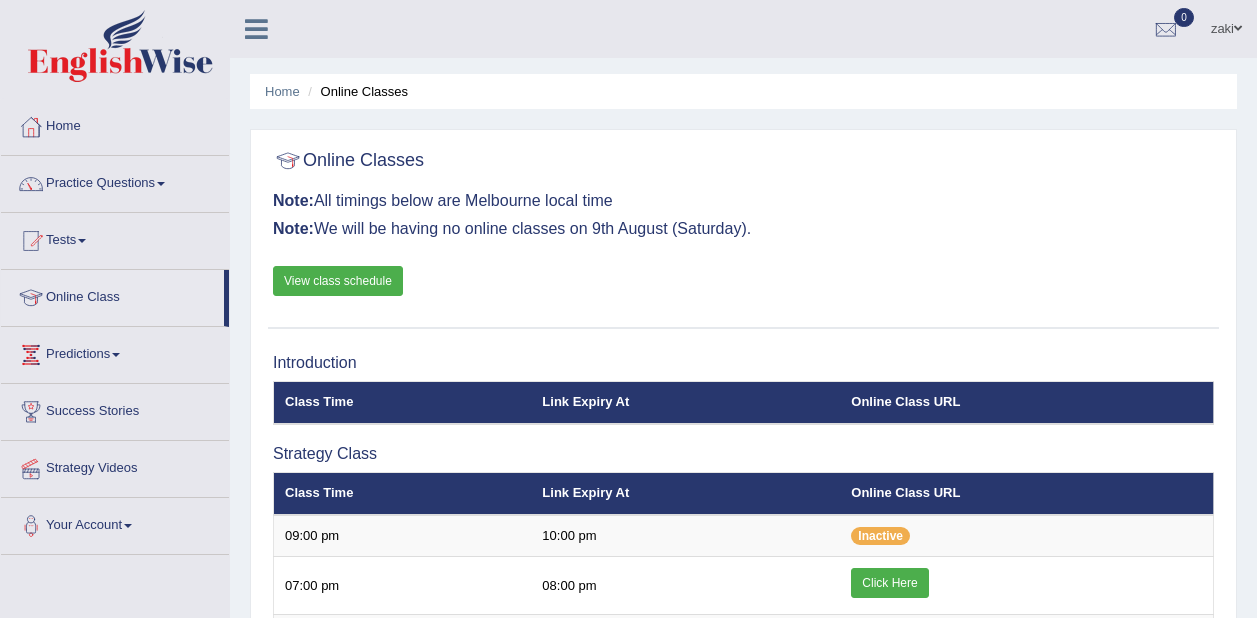 scroll, scrollTop: 0, scrollLeft: 0, axis: both 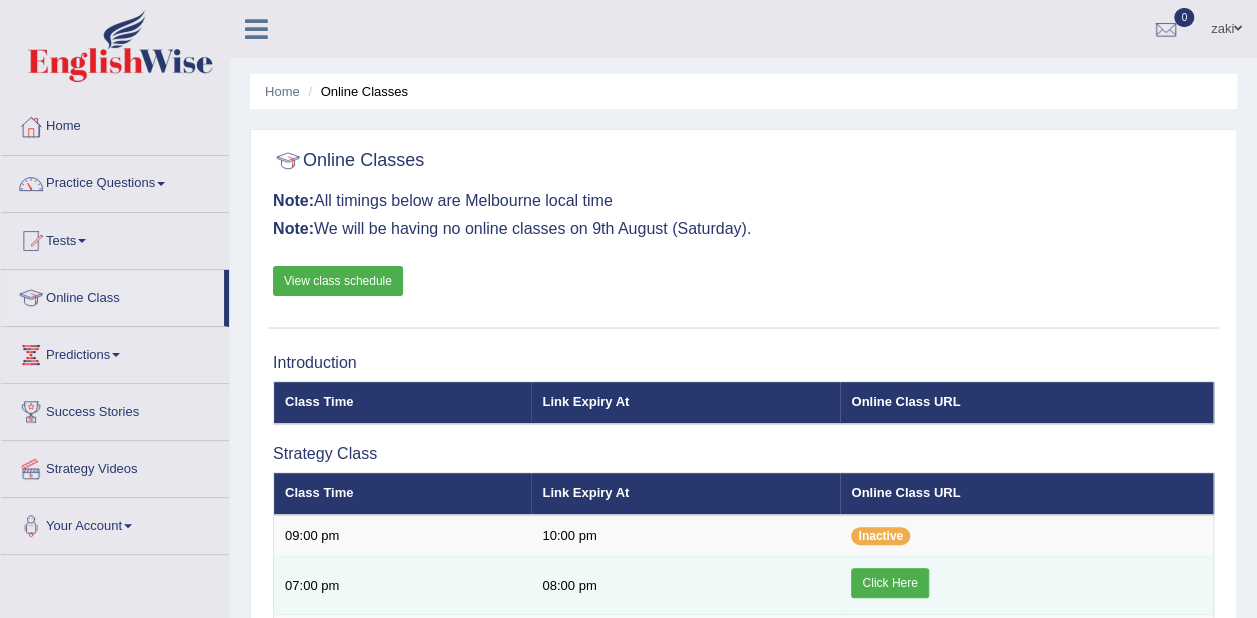 click on "Click Here" at bounding box center [889, 583] 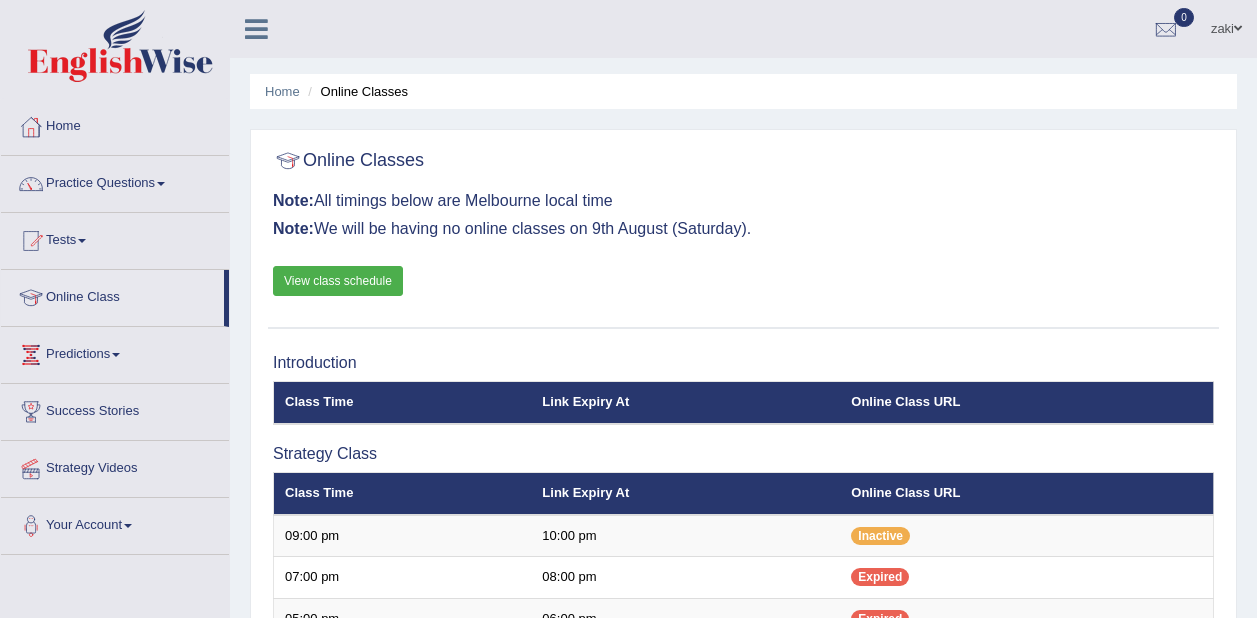 scroll, scrollTop: 0, scrollLeft: 0, axis: both 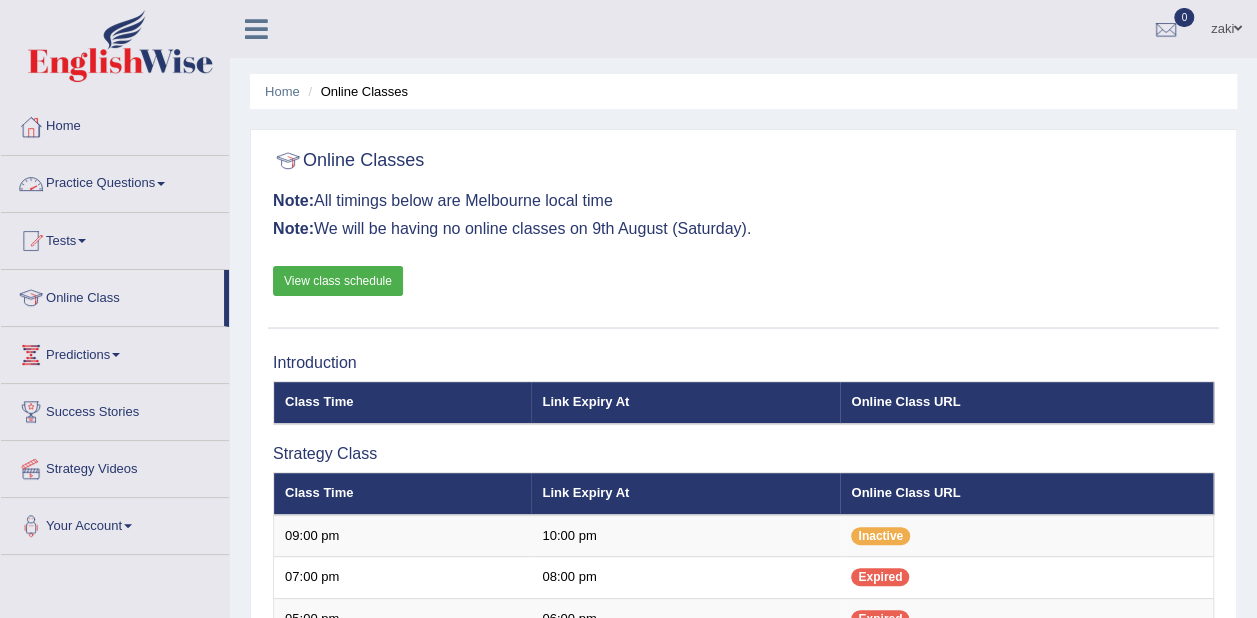 click on "Practice Questions" at bounding box center (115, 181) 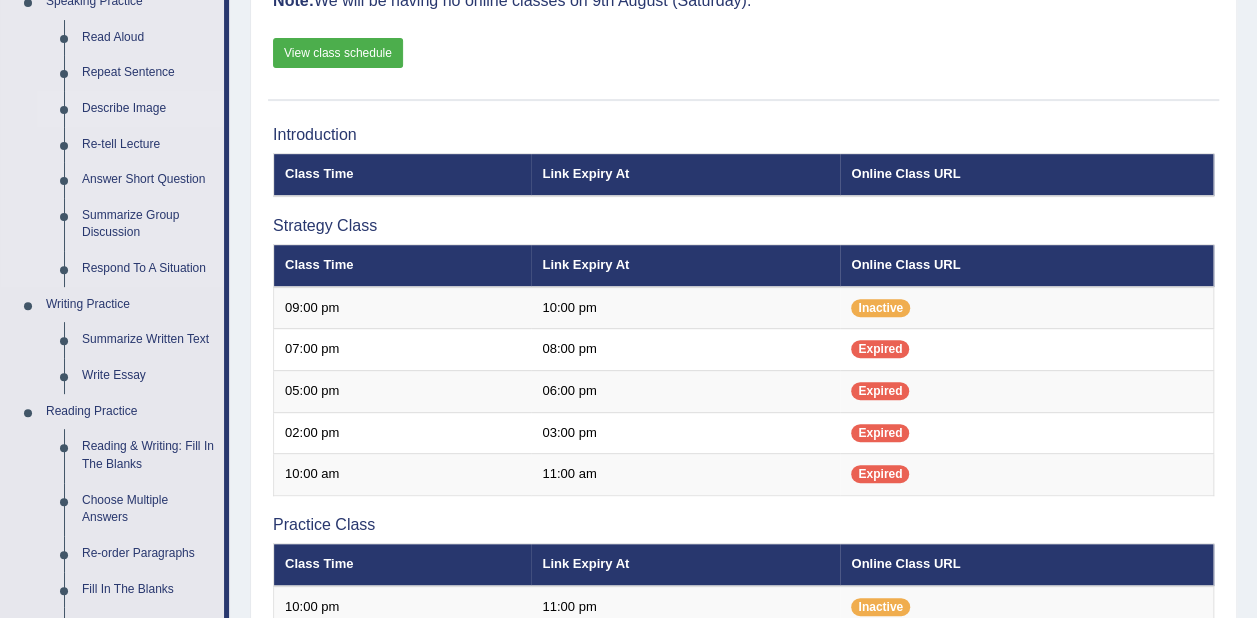 scroll, scrollTop: 233, scrollLeft: 0, axis: vertical 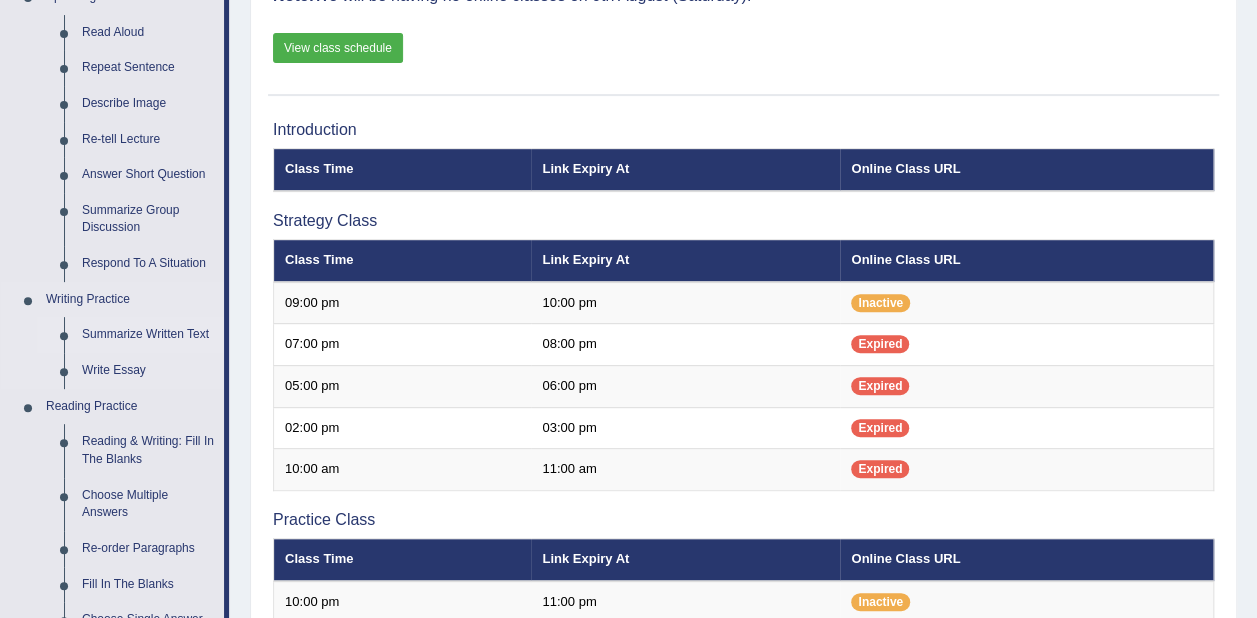 click on "Summarize Written Text" at bounding box center (148, 335) 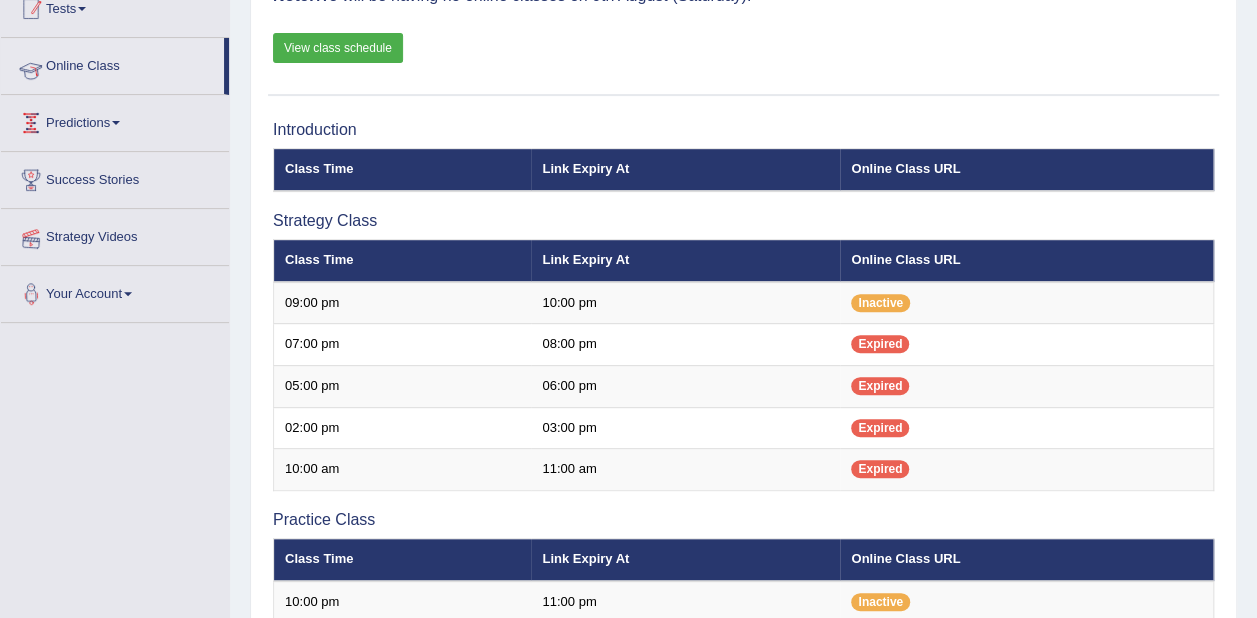 scroll, scrollTop: 246, scrollLeft: 0, axis: vertical 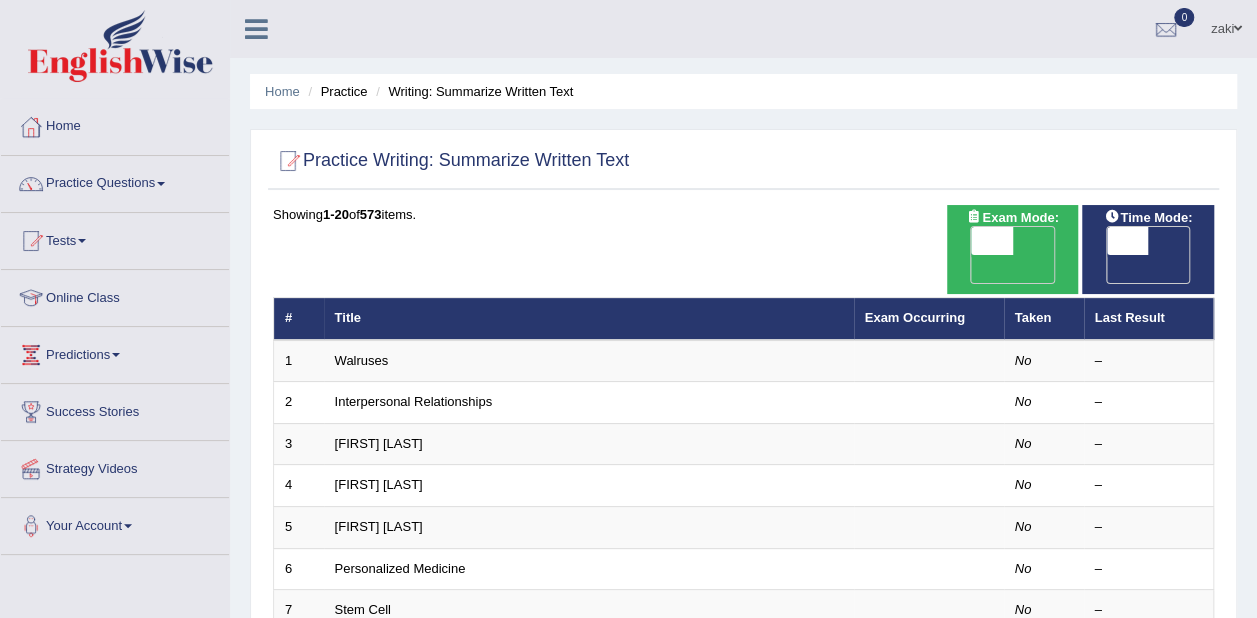 click on "OFF" at bounding box center (1086, 269) 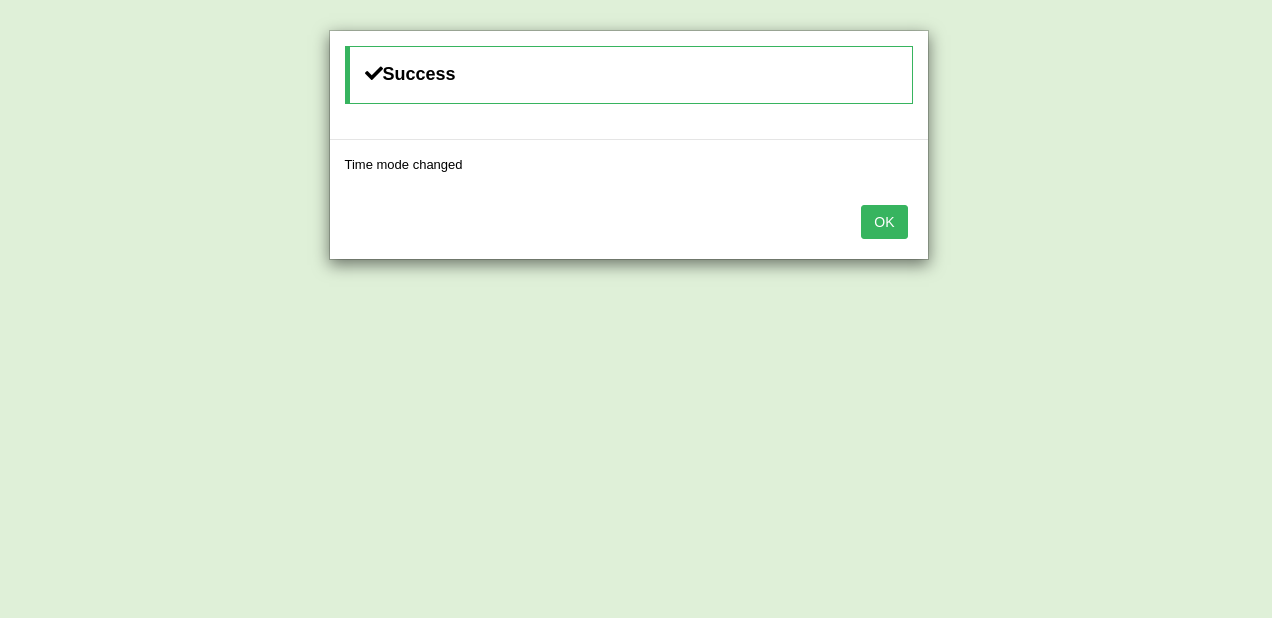 click on "OK" at bounding box center [884, 222] 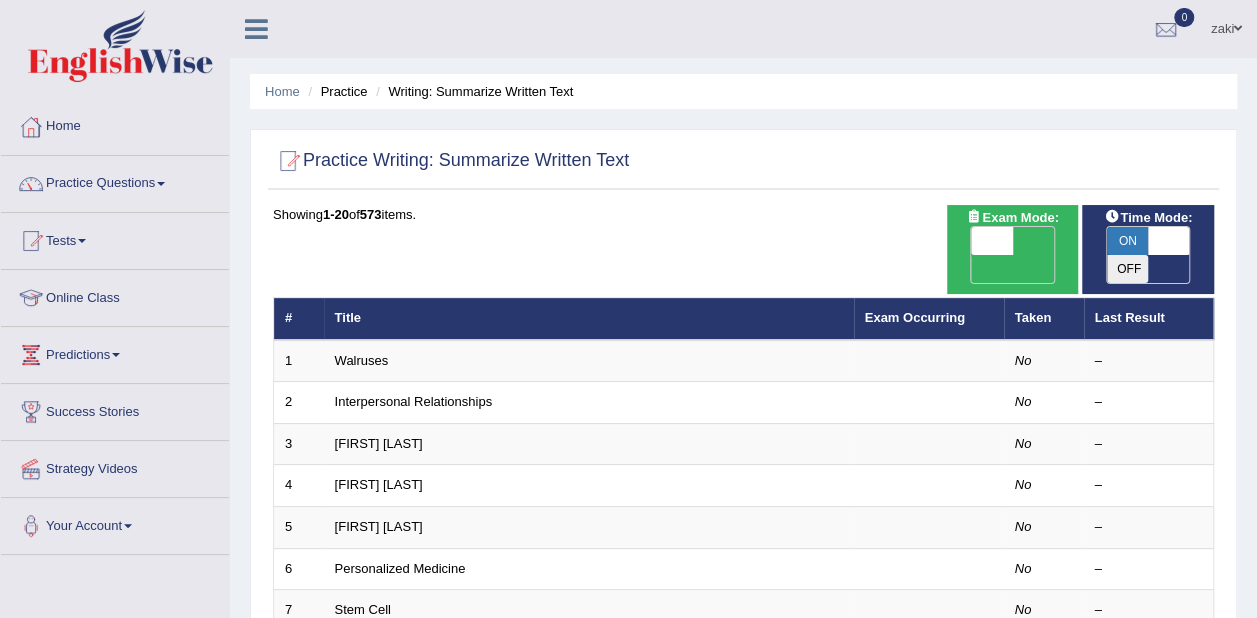 click on "OFF" at bounding box center (951, 269) 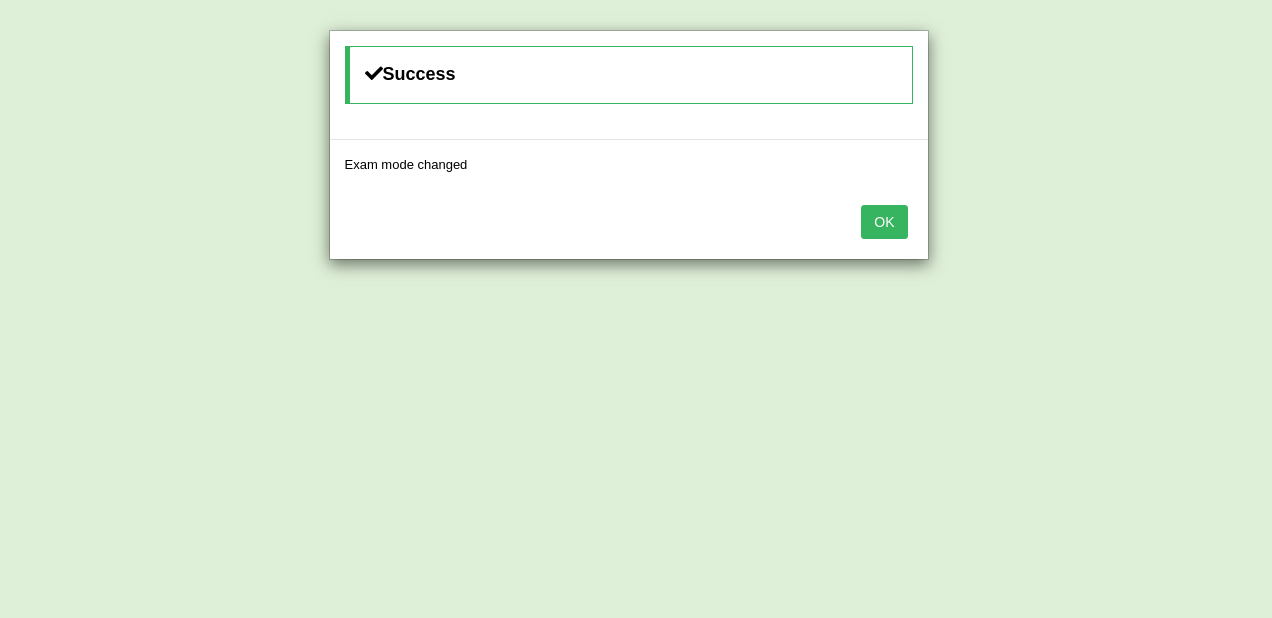 click on "OK" at bounding box center (884, 222) 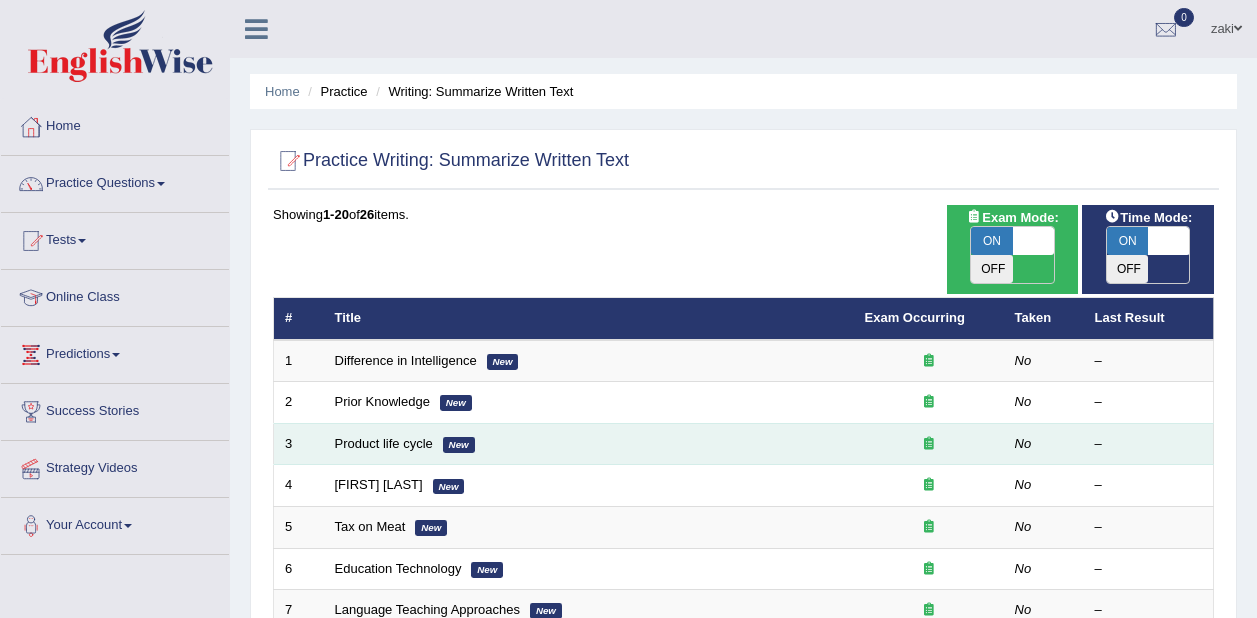 scroll, scrollTop: 0, scrollLeft: 0, axis: both 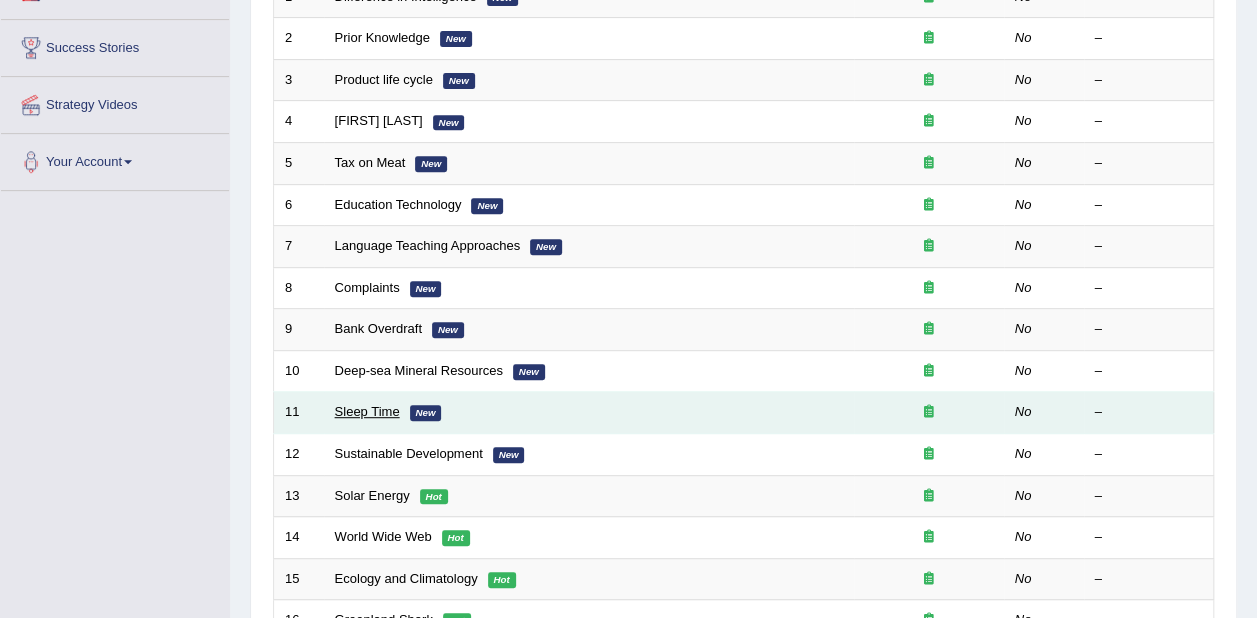click on "Sleep Time" at bounding box center [367, 411] 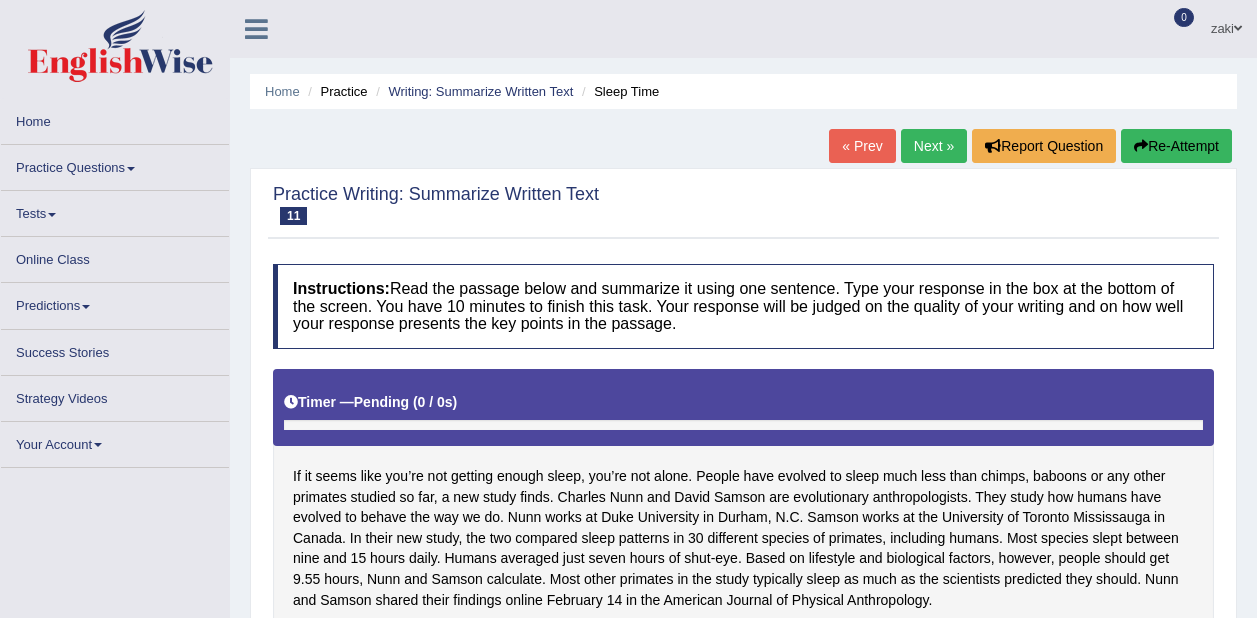 scroll, scrollTop: 0, scrollLeft: 0, axis: both 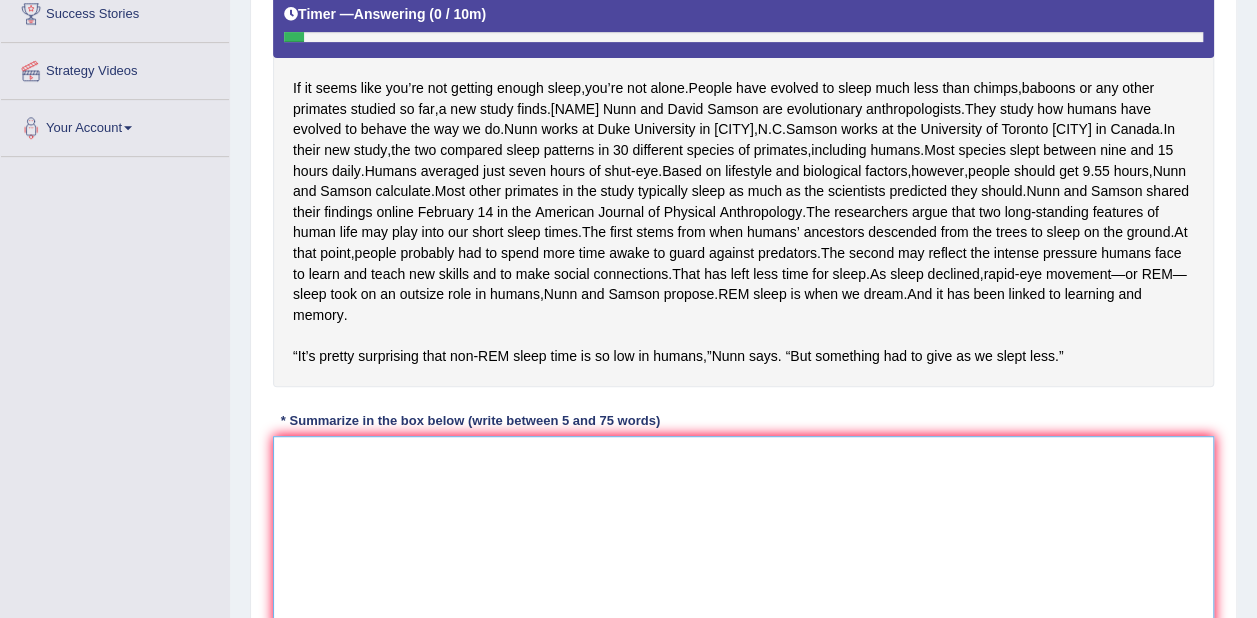 click at bounding box center [743, 533] 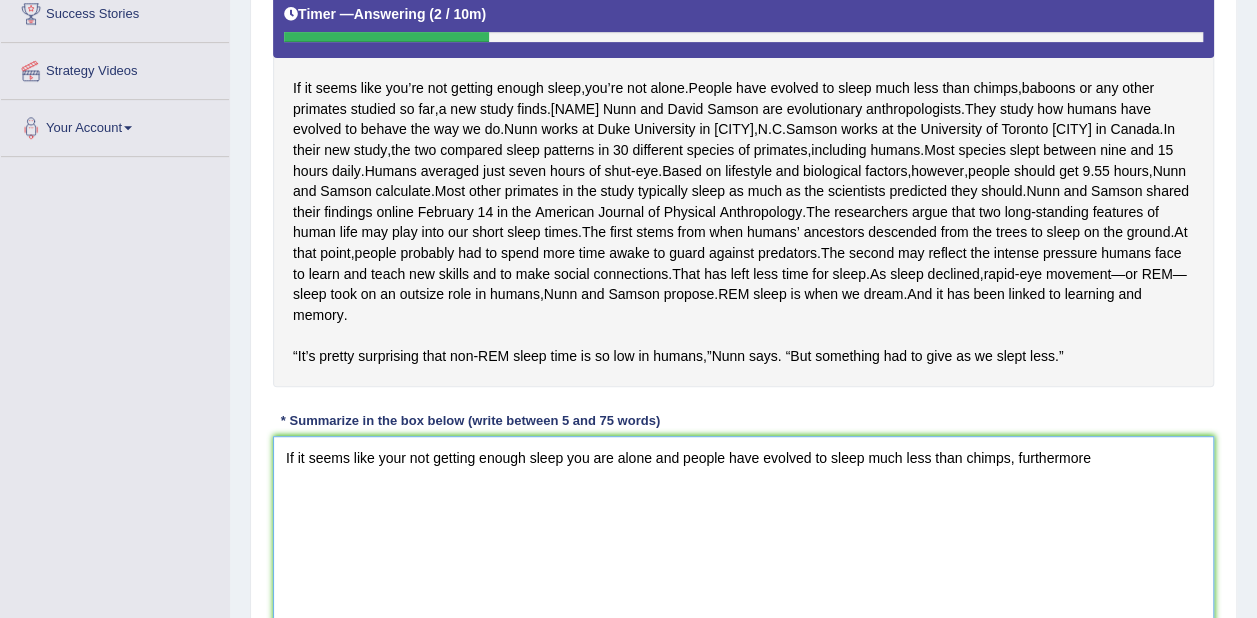 click on "If it seems like your not getting enough sleep you are alone and people have evolved to sleep much less than chimps, furthermore" at bounding box center (743, 533) 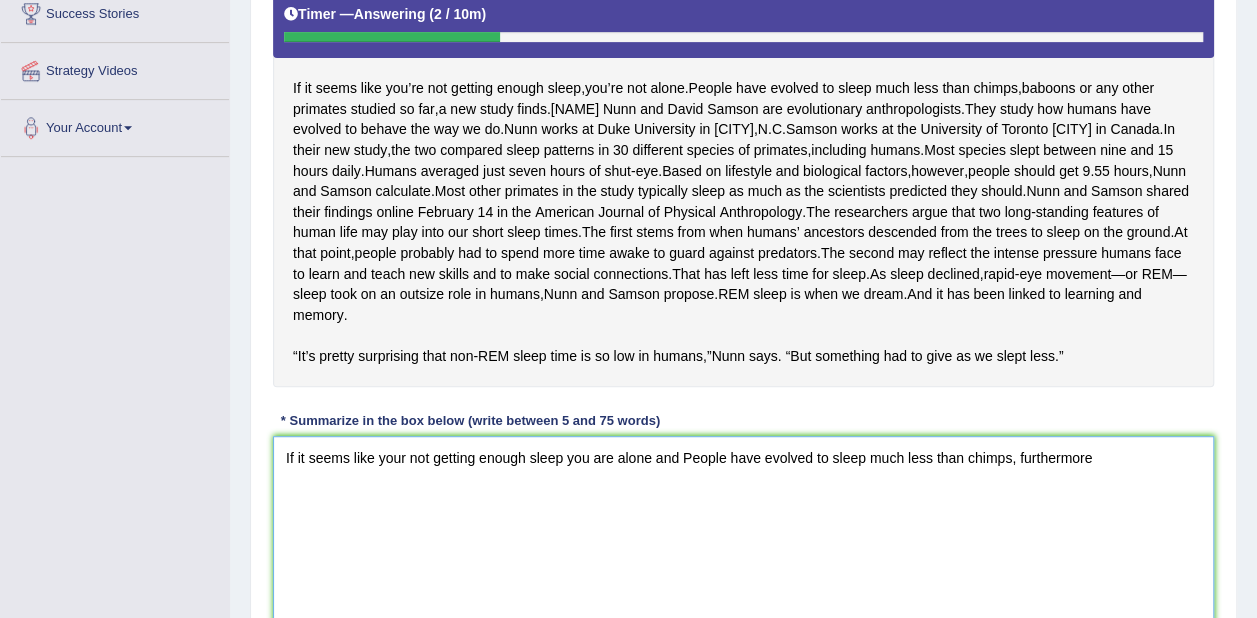 click on "If it seems like your not getting enough sleep you are alone and People have evolved to sleep much less than chimps, furthermore" at bounding box center (743, 533) 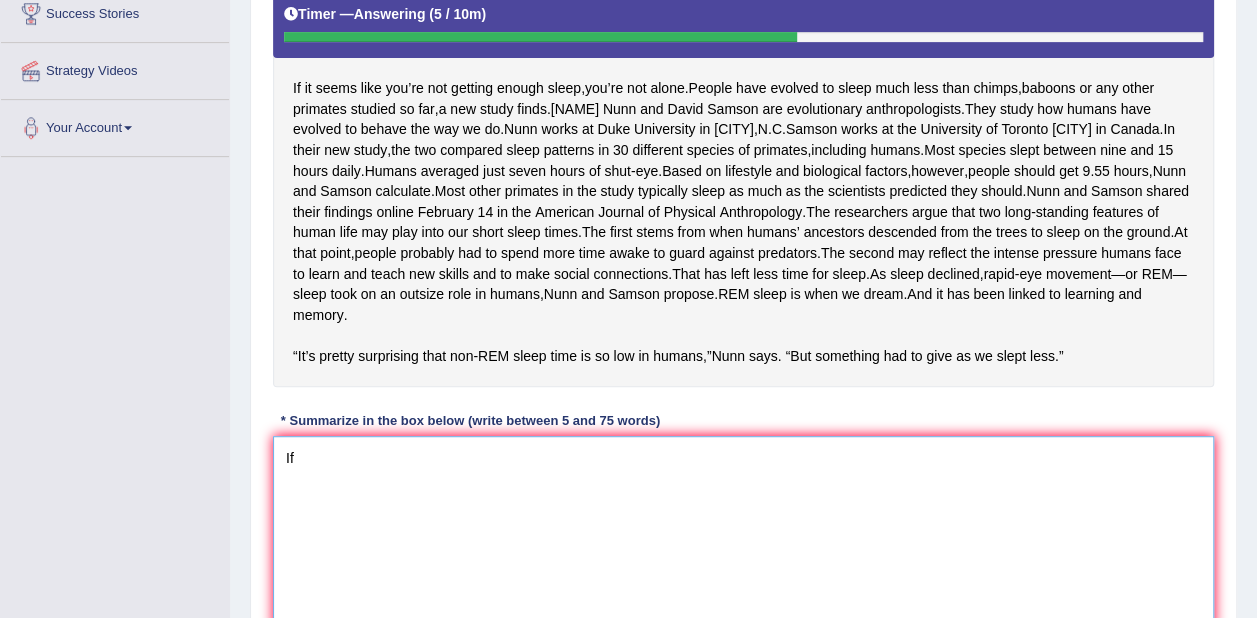 type on "I" 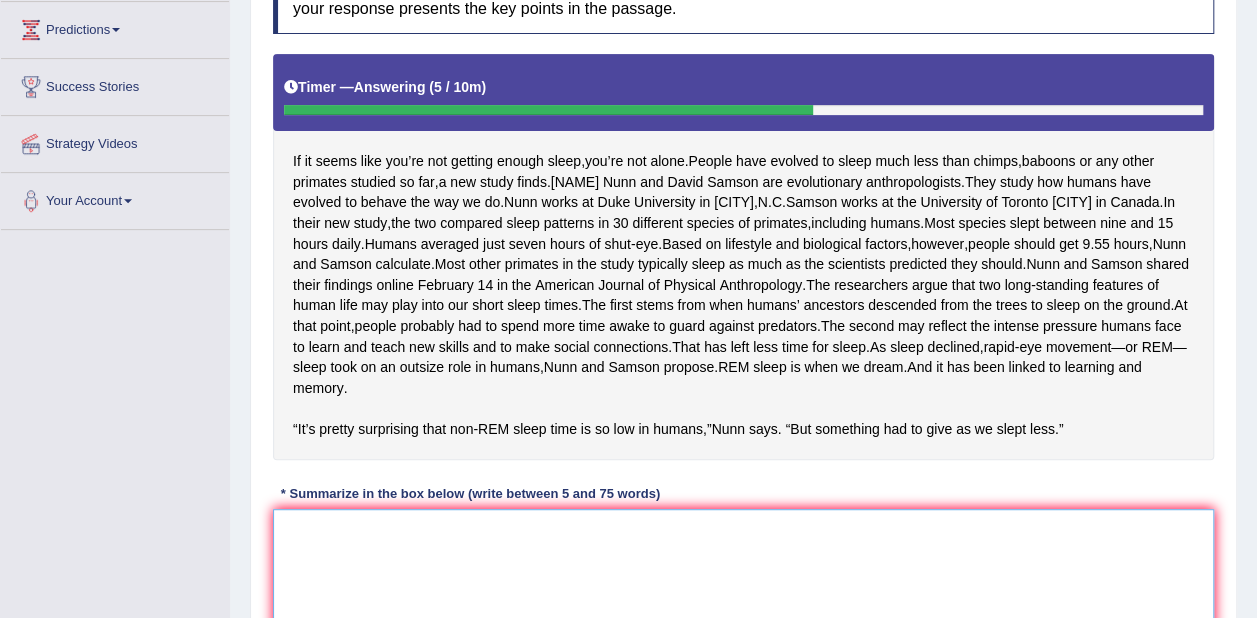 scroll, scrollTop: 322, scrollLeft: 0, axis: vertical 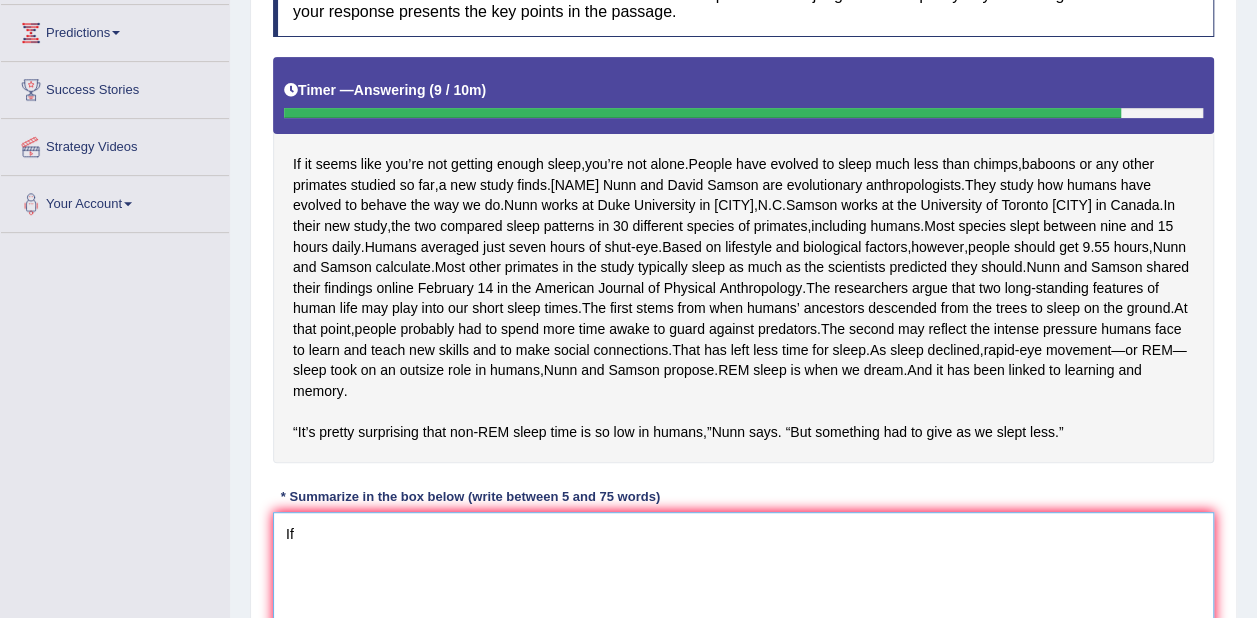 type on "I" 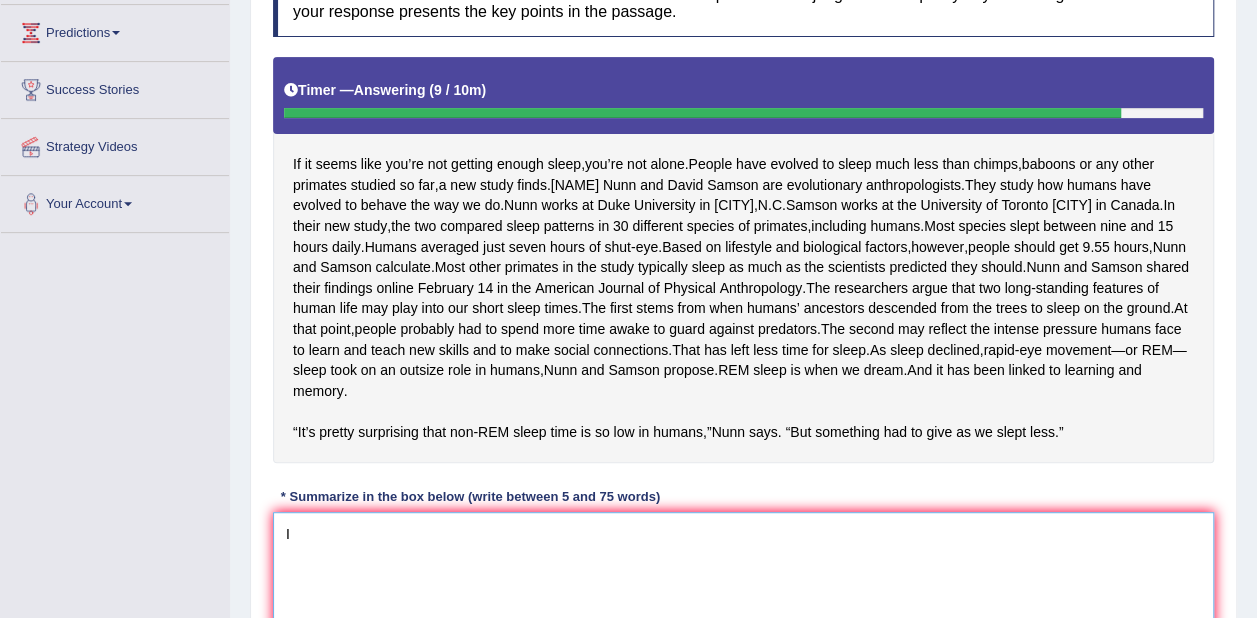 type 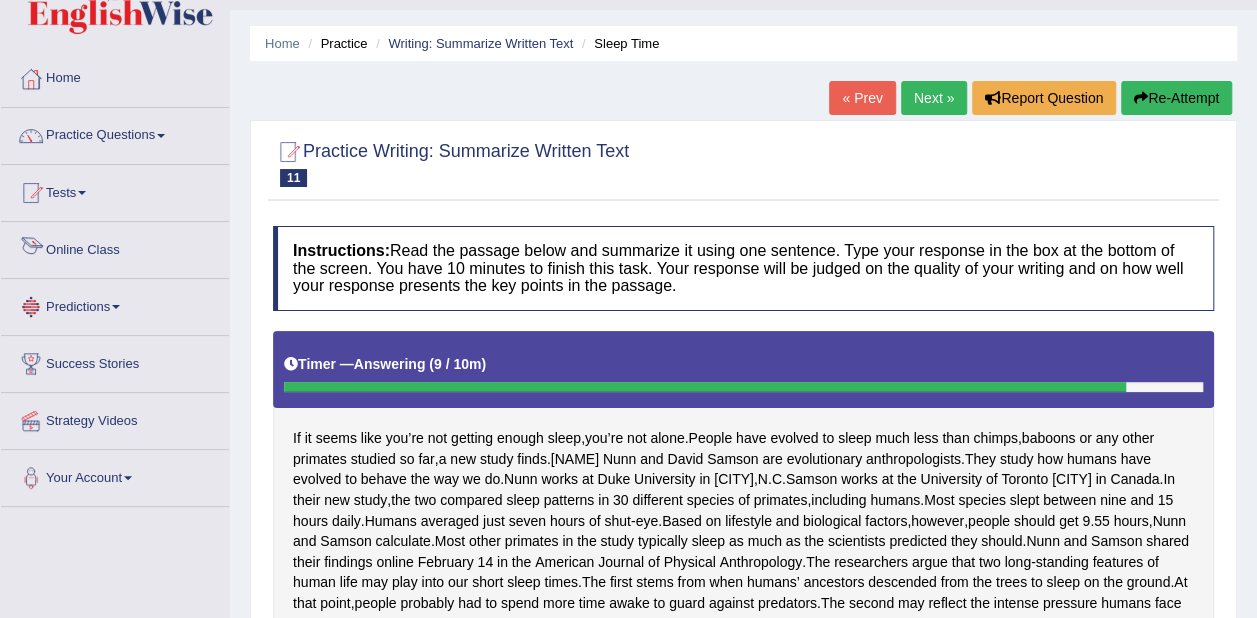 scroll, scrollTop: 0, scrollLeft: 0, axis: both 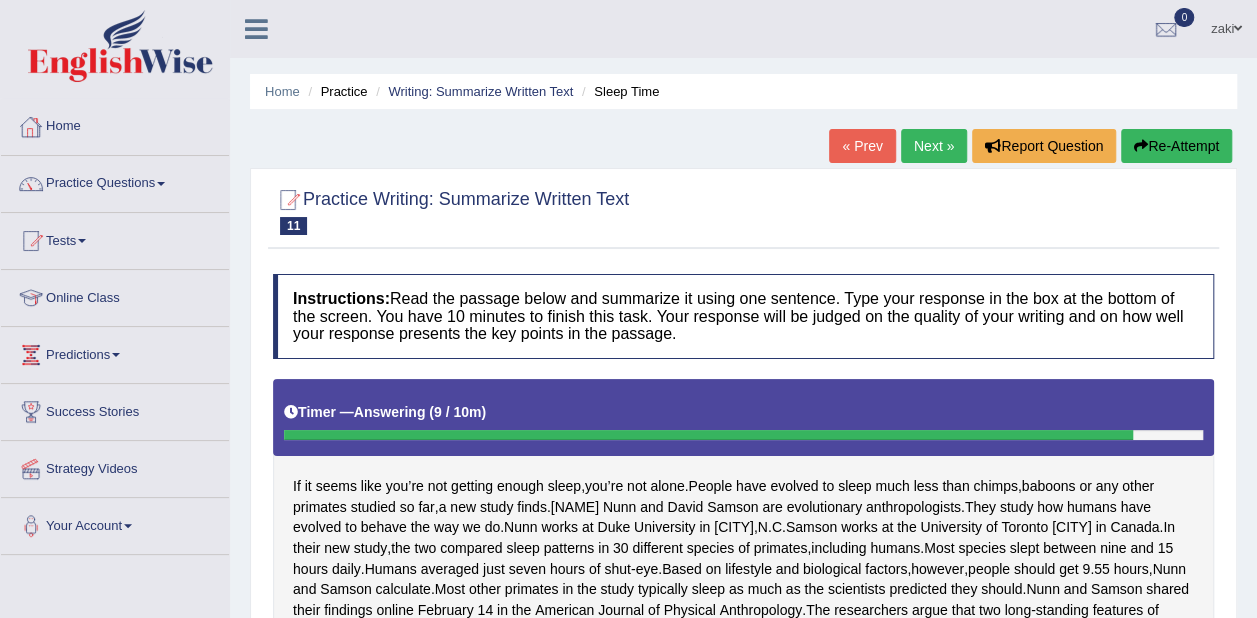click on "Practice Questions" at bounding box center (115, 181) 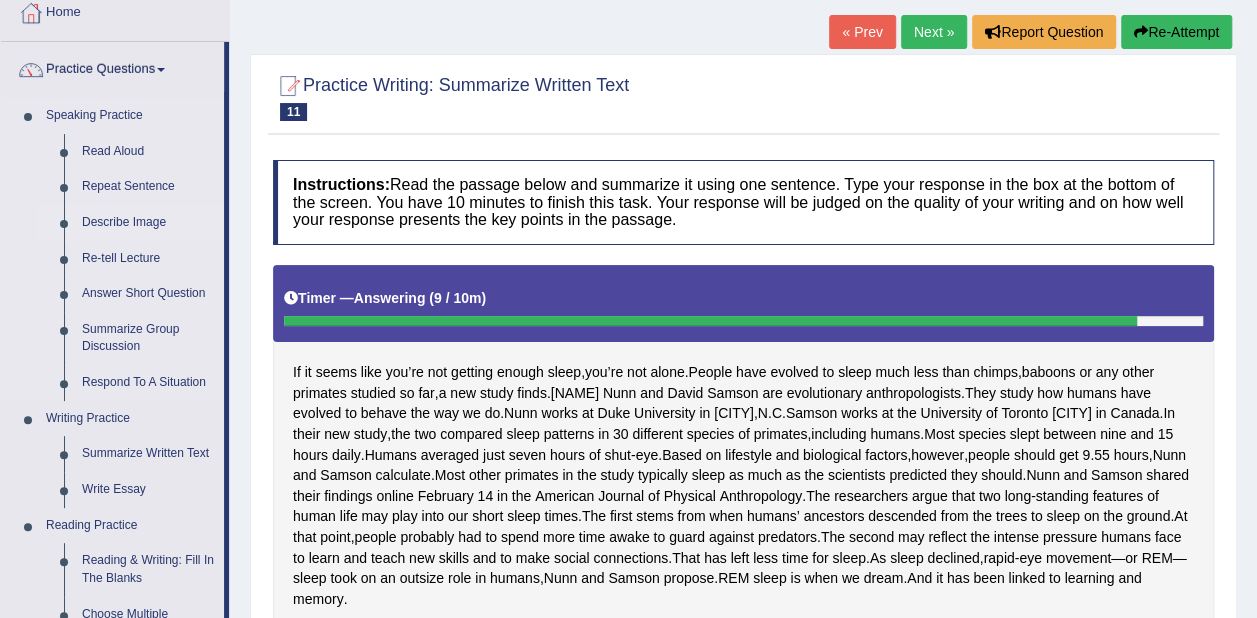 scroll, scrollTop: 115, scrollLeft: 0, axis: vertical 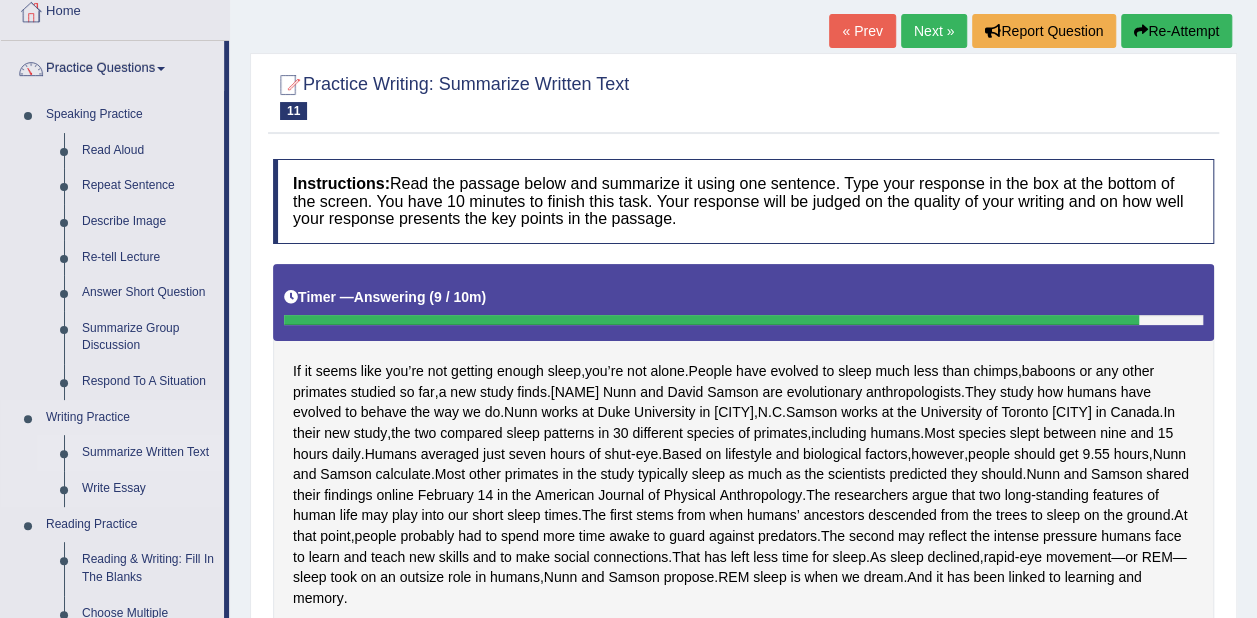 click on "Summarize Written Text" at bounding box center (148, 453) 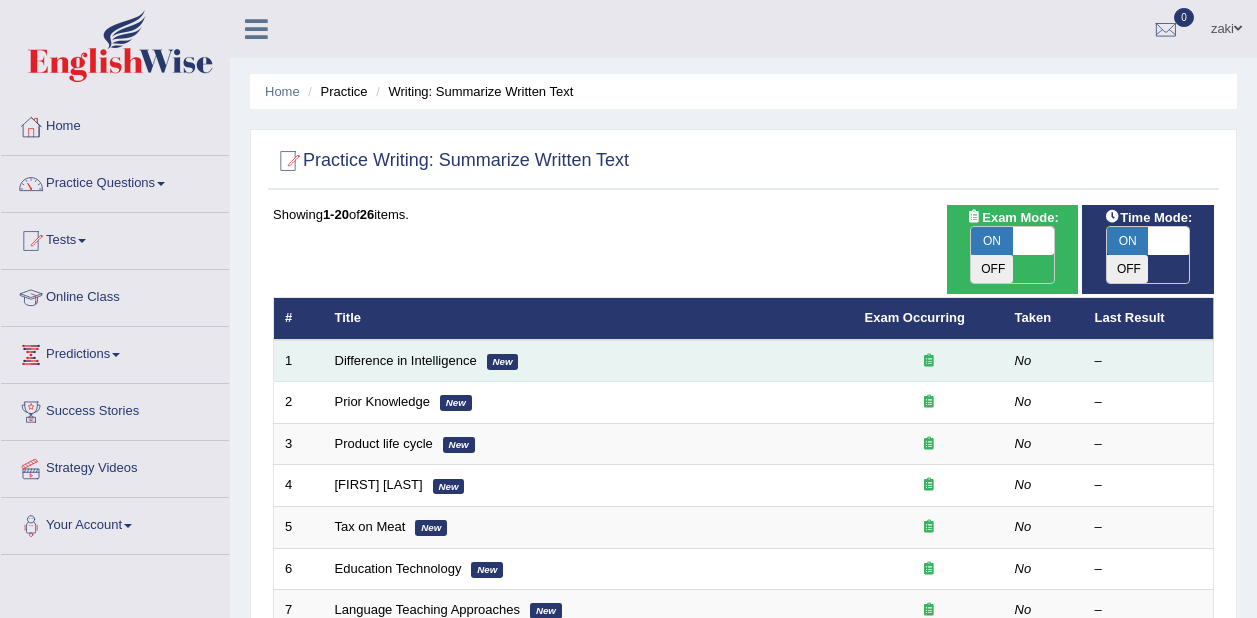 scroll, scrollTop: 0, scrollLeft: 0, axis: both 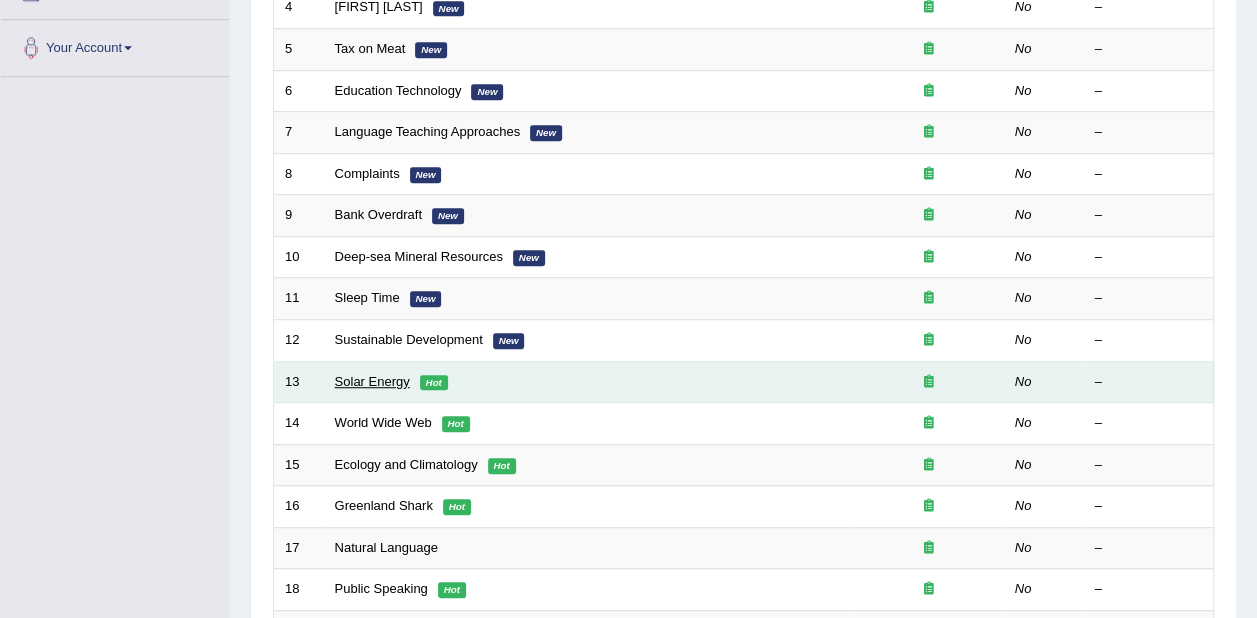 click on "Solar Energy" at bounding box center [372, 381] 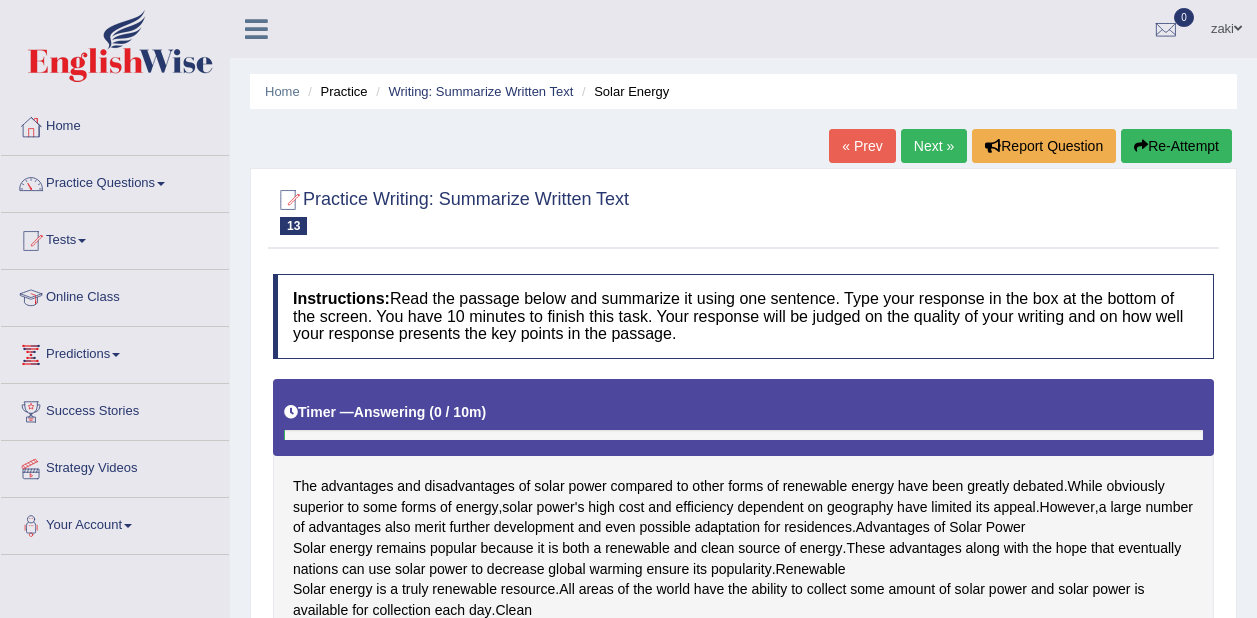 scroll, scrollTop: 0, scrollLeft: 0, axis: both 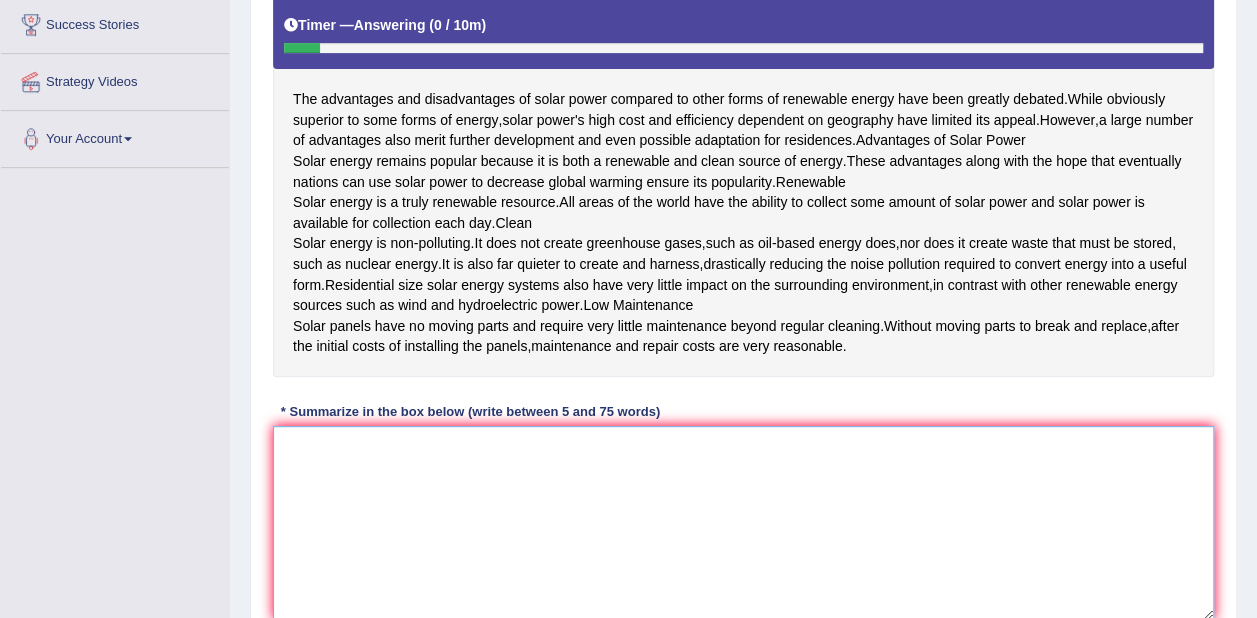click at bounding box center [743, 523] 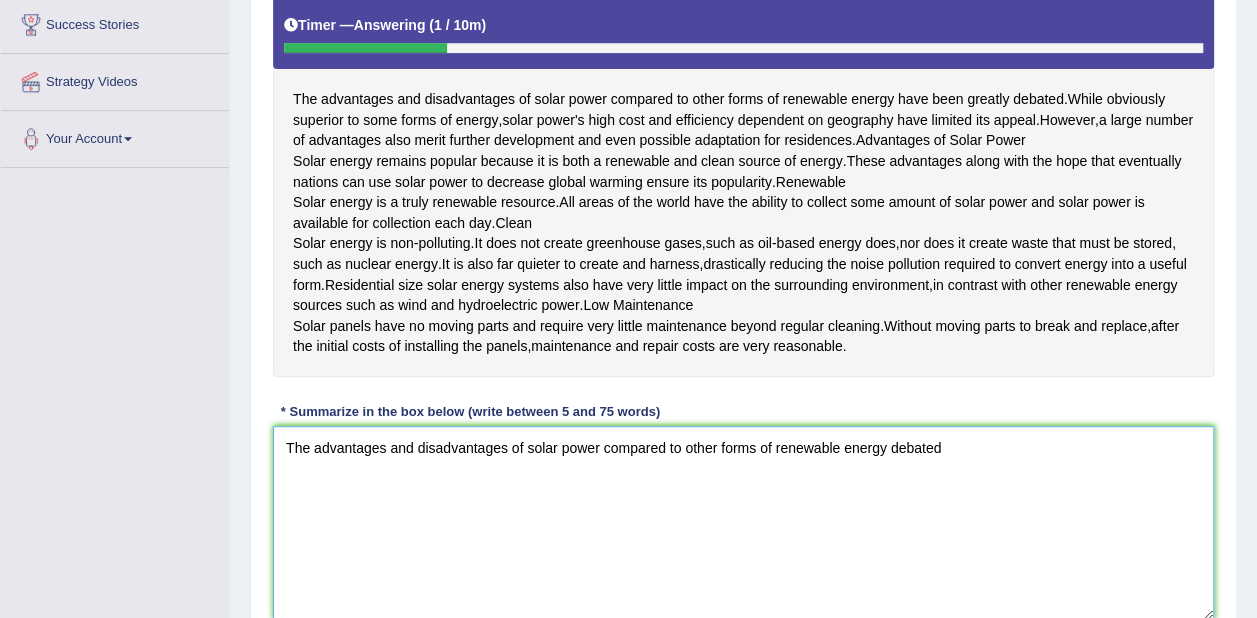 click on "The advantages and disadvantages of solar power compared to other forms of renewable energy debated" at bounding box center (743, 523) 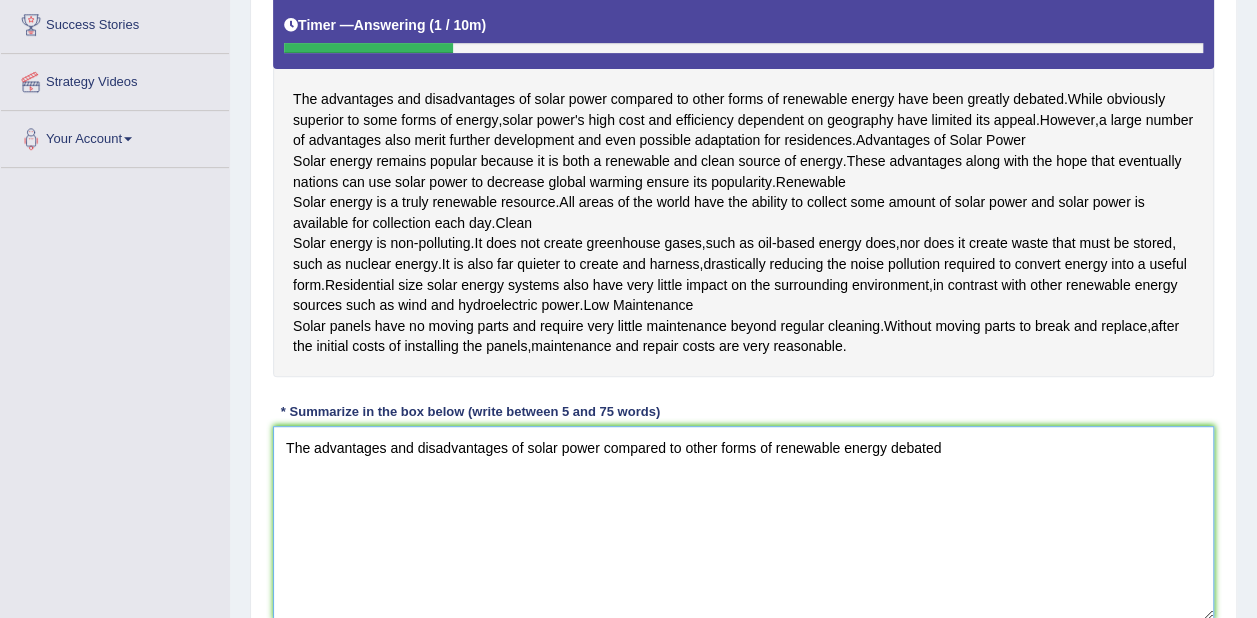click on "The advantages and disadvantages of solar power compared to other forms of renewable energy debated" at bounding box center (743, 523) 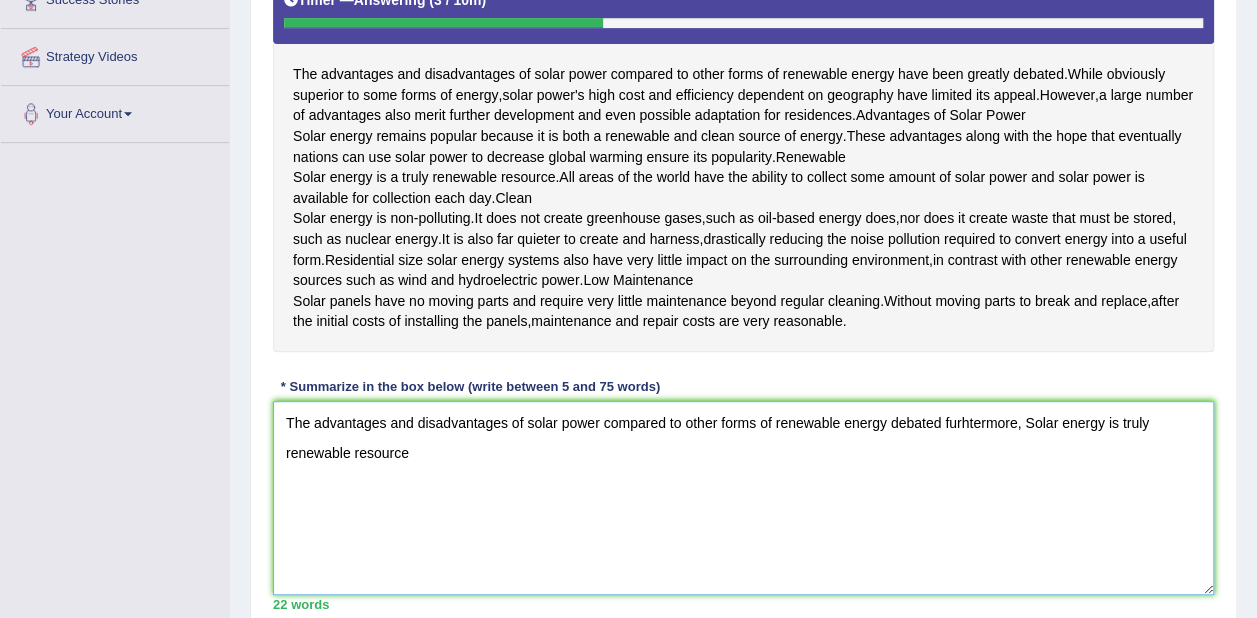 scroll, scrollTop: 407, scrollLeft: 0, axis: vertical 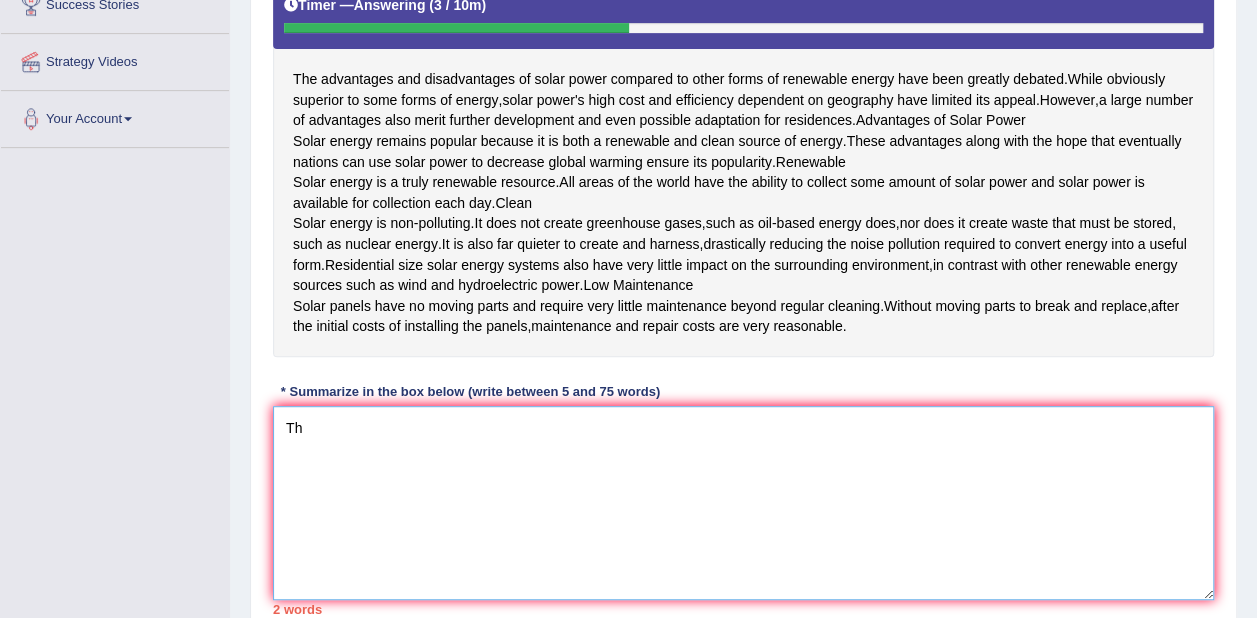 type on "T" 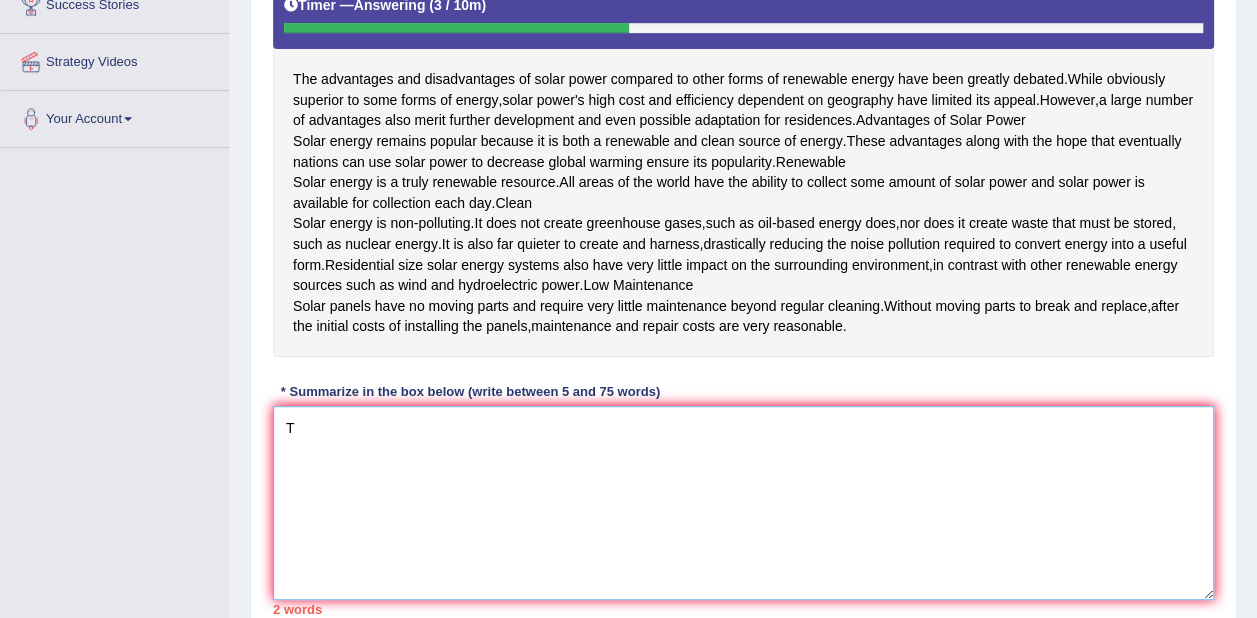 type 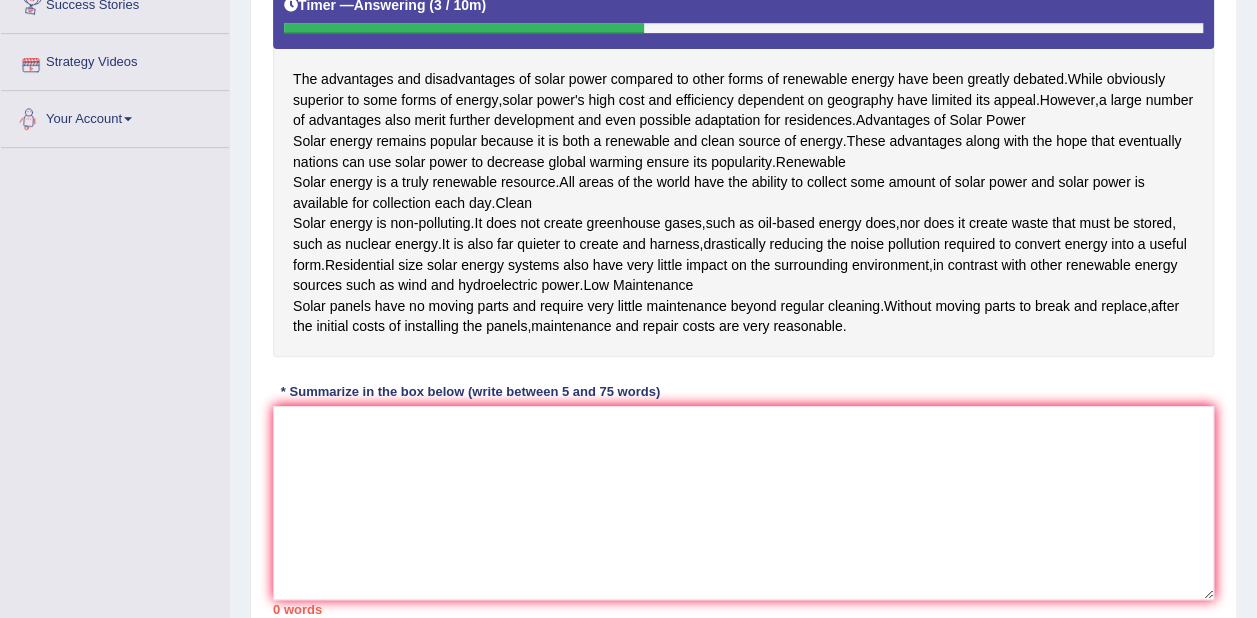 click on "Toggle navigation
Home
Practice Questions   Speaking Practice Read Aloud
Repeat Sentence
Describe Image
Re-tell Lecture
Answer Short Question
Summarize Group Discussion
Respond To A Situation
Writing Practice  Summarize Written Text
Write Essay
Reading Practice  Reading & Writing: Fill In The Blanks
Choose Multiple Answers
Re-order Paragraphs
Fill In The Blanks
Choose Single Answer
Listening Practice  Summarize Spoken Text
Highlight Incorrect Words
Highlight Correct Summary
Select Missing Word
Choose Single Answer
Choose Multiple Answers
Fill In The Blanks
Write From Dictation
Pronunciation
Tests  Take Practice Sectional Test
Take Mock Test" at bounding box center [628, 164] 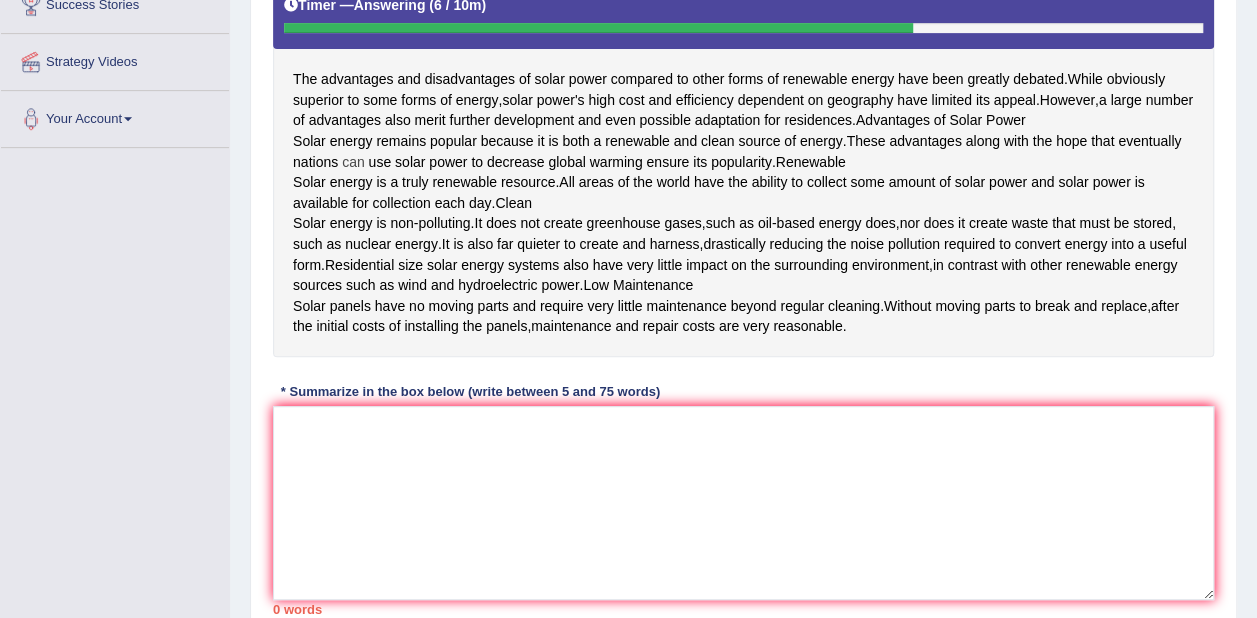 scroll, scrollTop: 0, scrollLeft: 0, axis: both 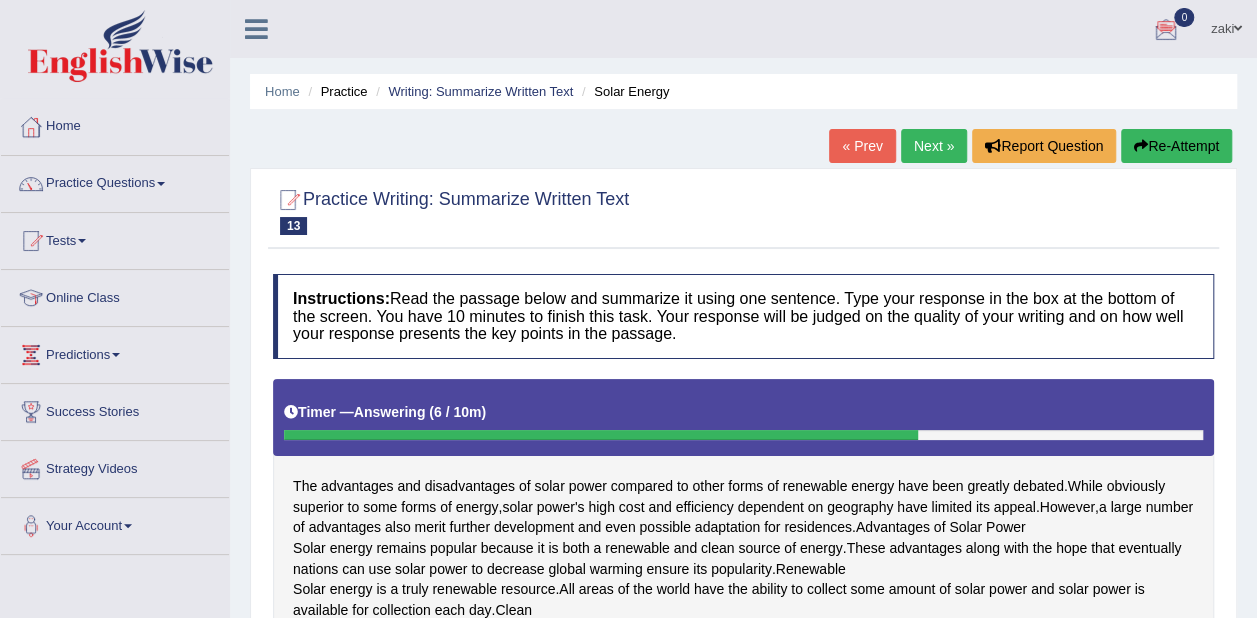 click on "zaki" at bounding box center (1226, 26) 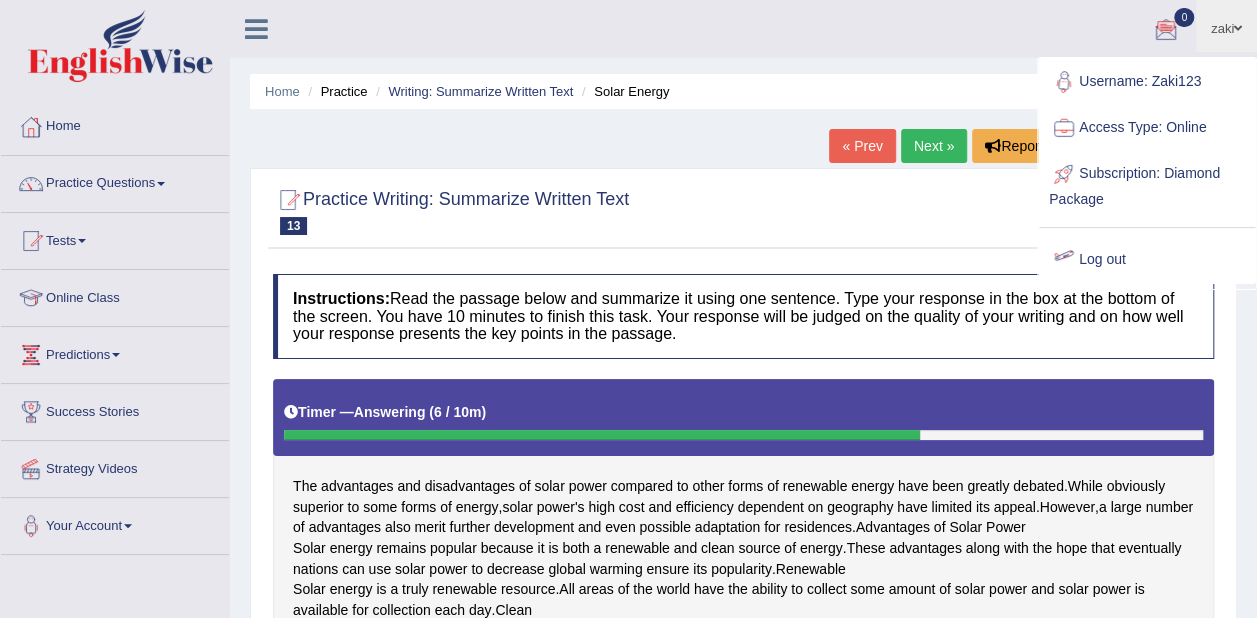 click on "Log out" at bounding box center (1147, 260) 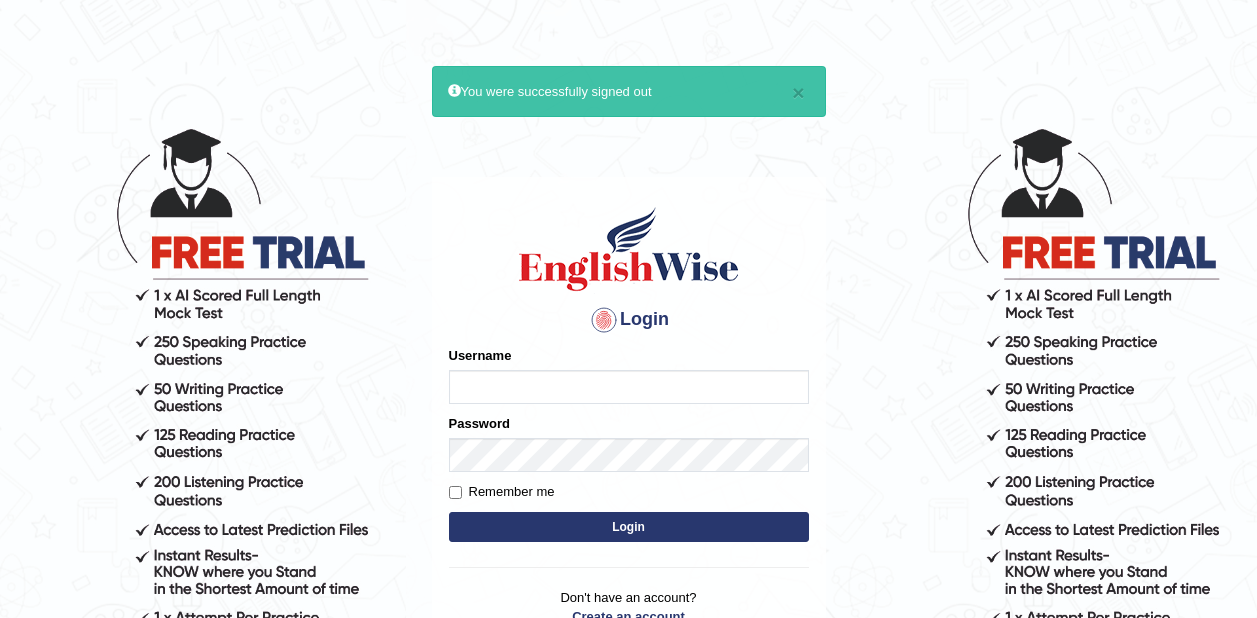 scroll, scrollTop: 0, scrollLeft: 0, axis: both 